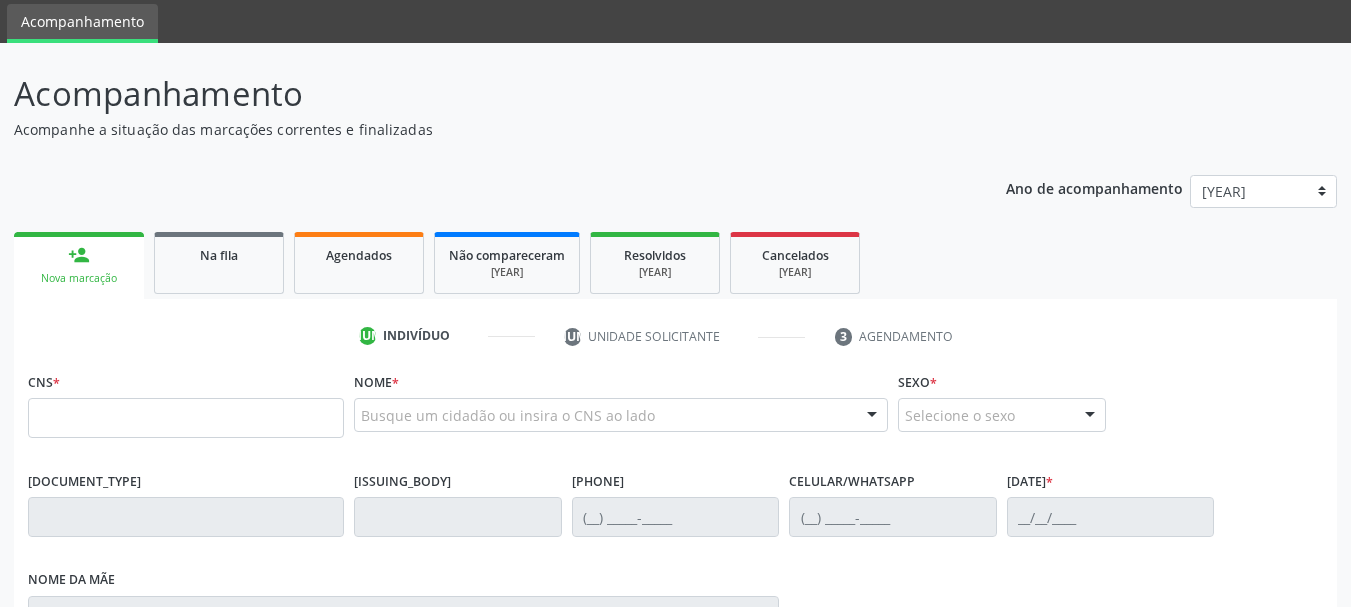 scroll, scrollTop: 100, scrollLeft: 0, axis: vertical 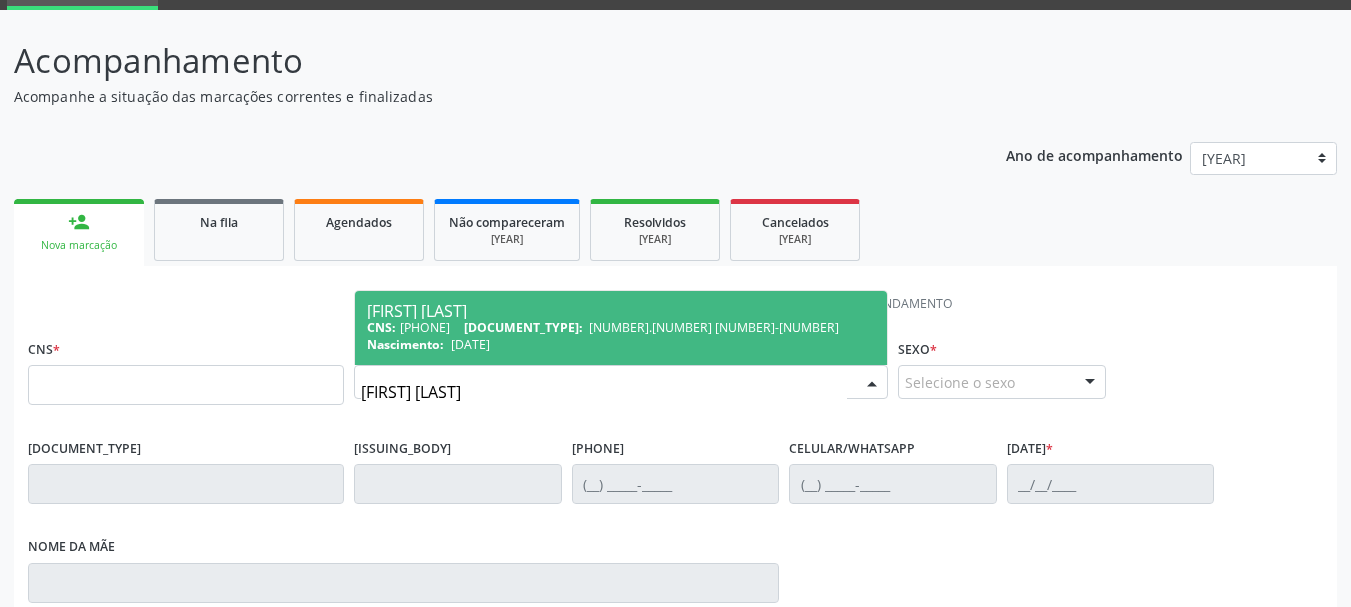 click on "CNS:
[NUMBER]
CPF:
[CPF]" at bounding box center (621, 327) 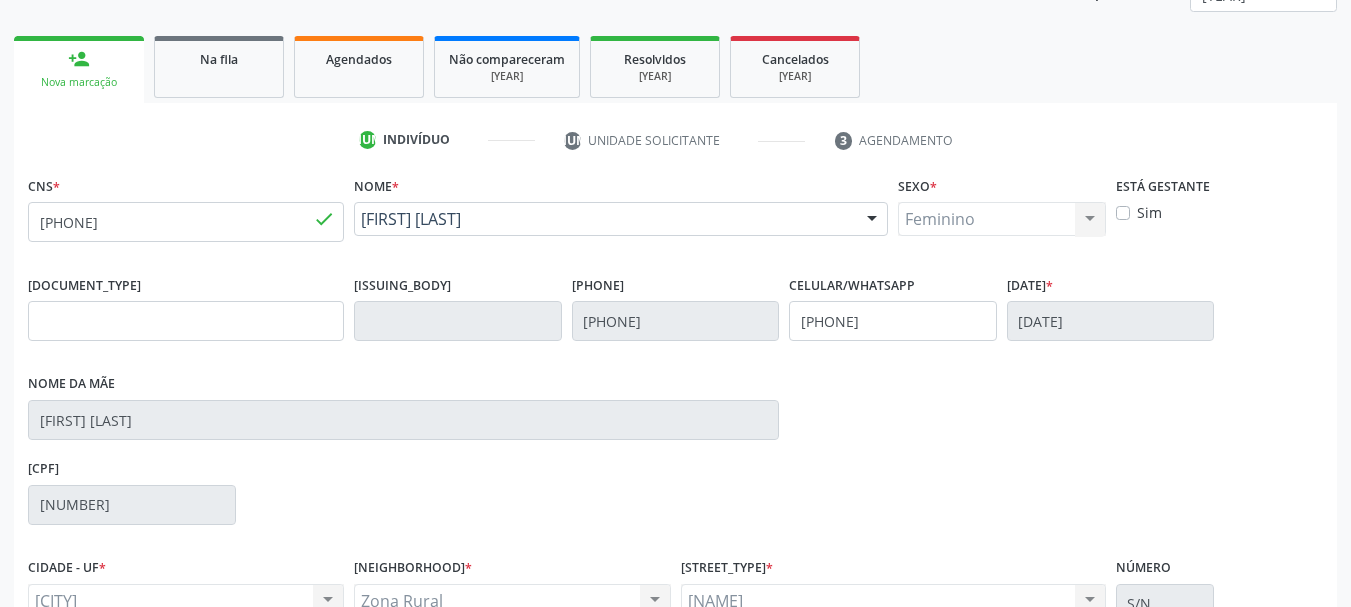 scroll, scrollTop: 463, scrollLeft: 0, axis: vertical 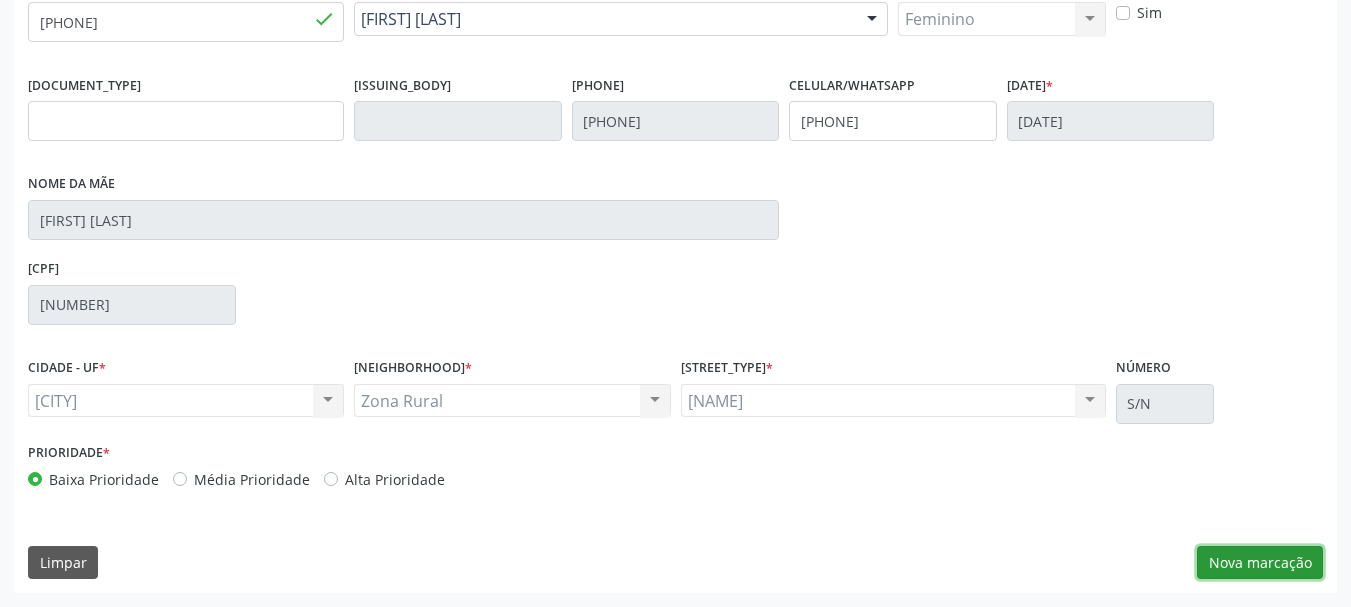 click on "Nova marcação" at bounding box center [1260, 563] 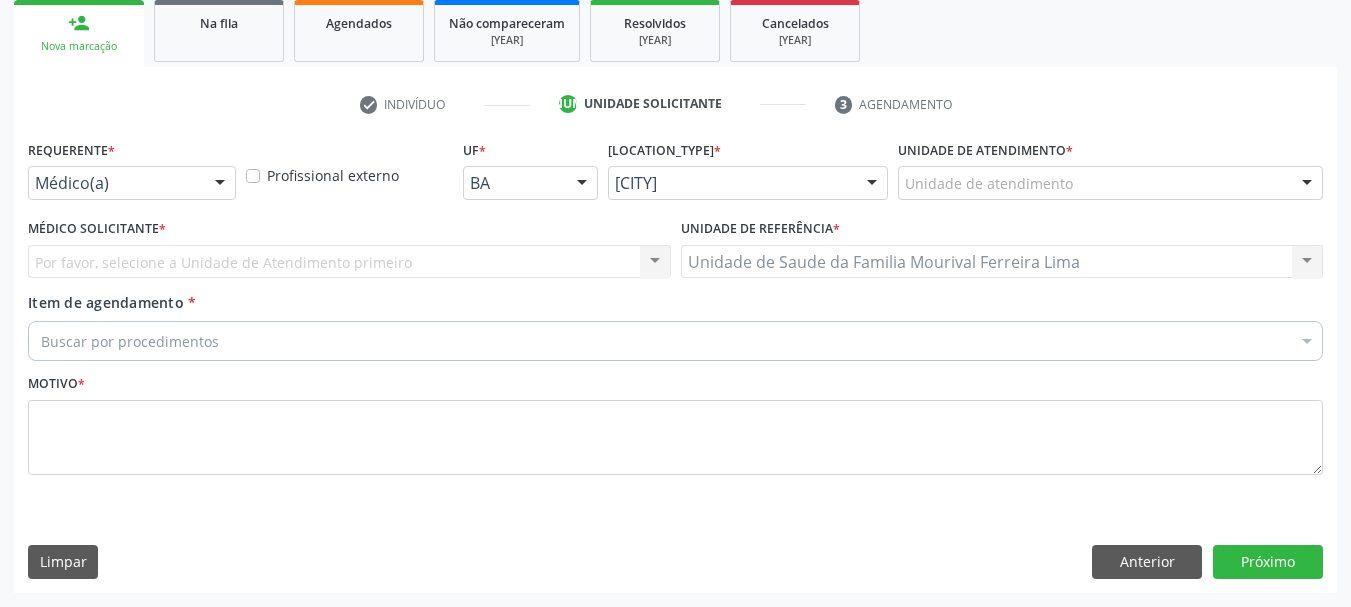 scroll, scrollTop: 299, scrollLeft: 0, axis: vertical 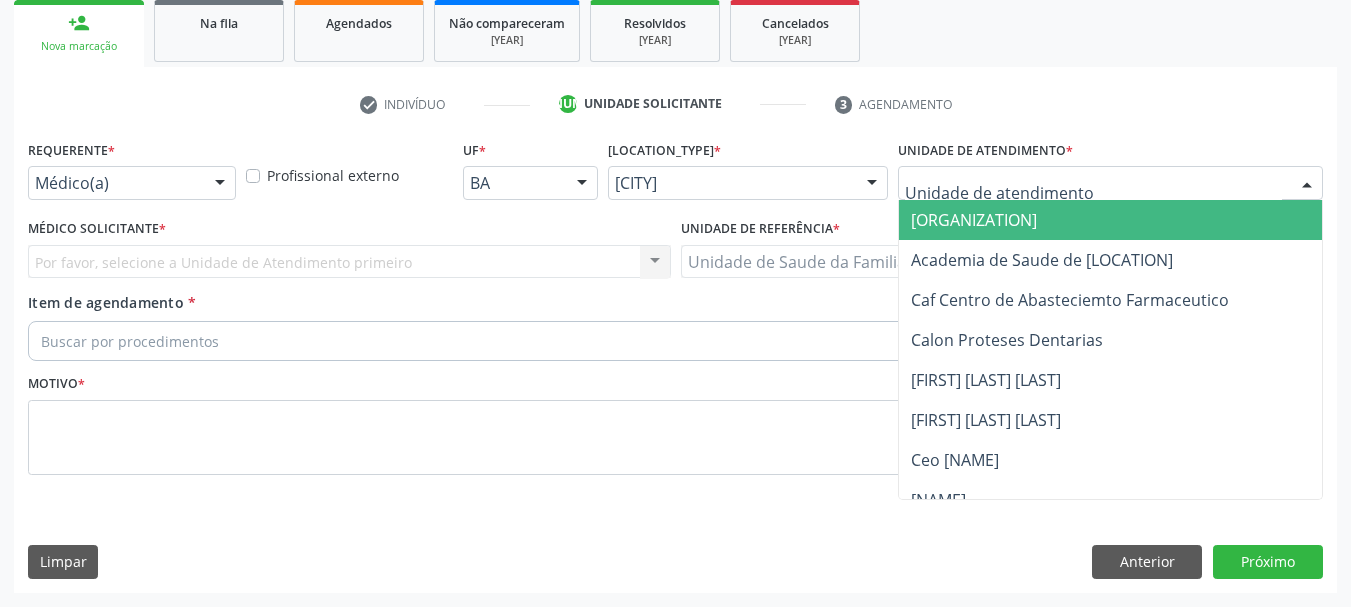 click at bounding box center [1110, 183] 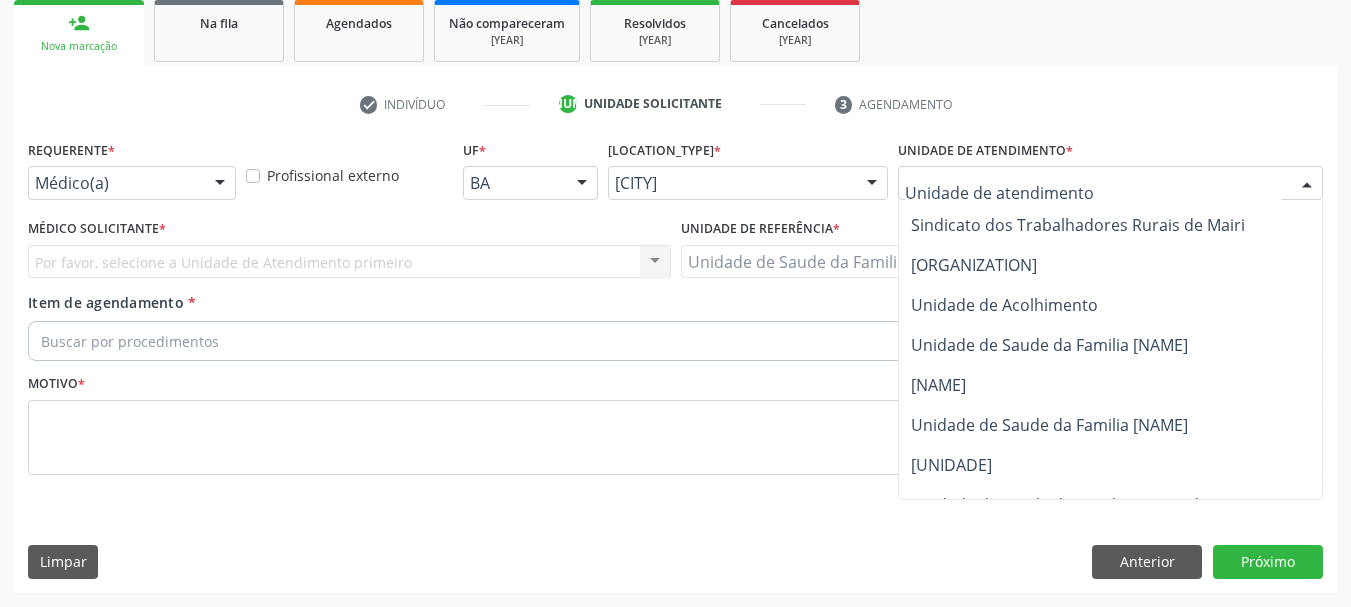 scroll, scrollTop: 1436, scrollLeft: 0, axis: vertical 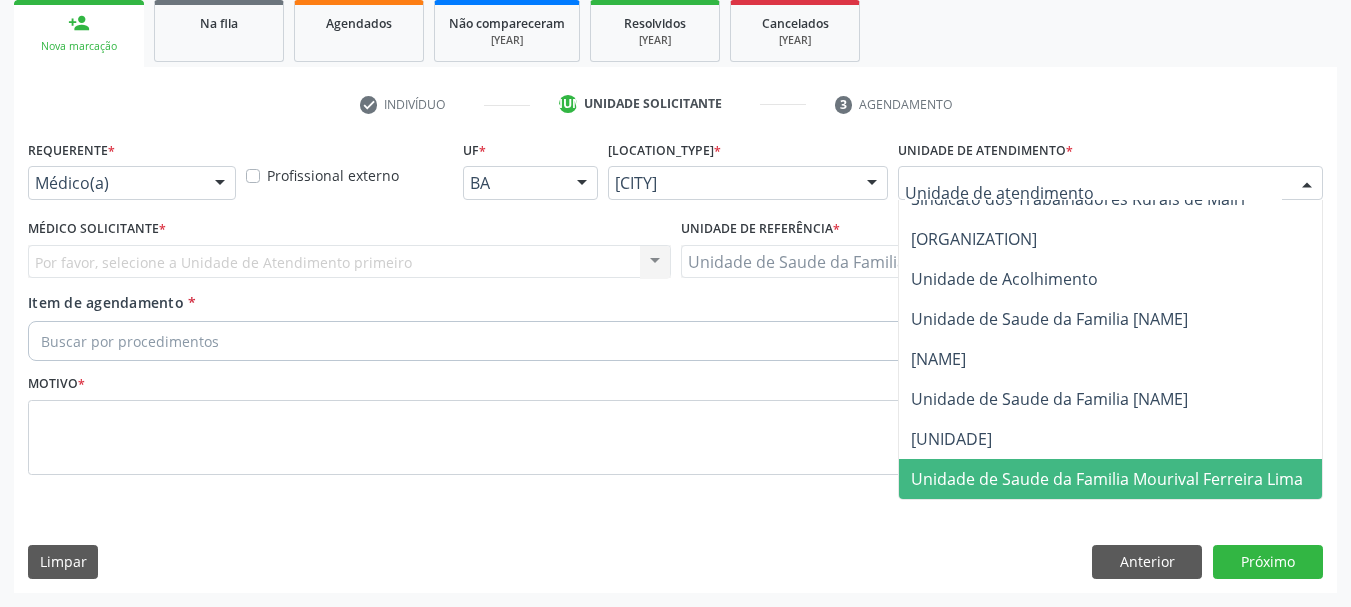 click on "Unidade de Saude da Familia Mourival Ferreira Lima" at bounding box center [1107, 479] 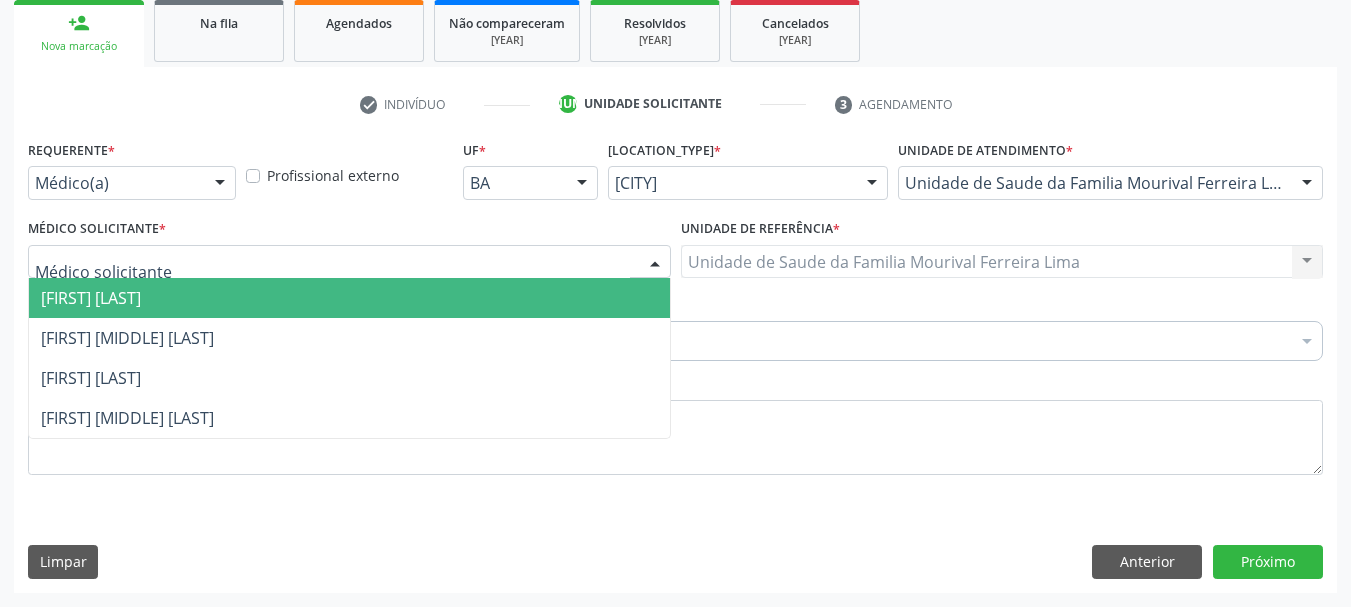click at bounding box center (349, 262) 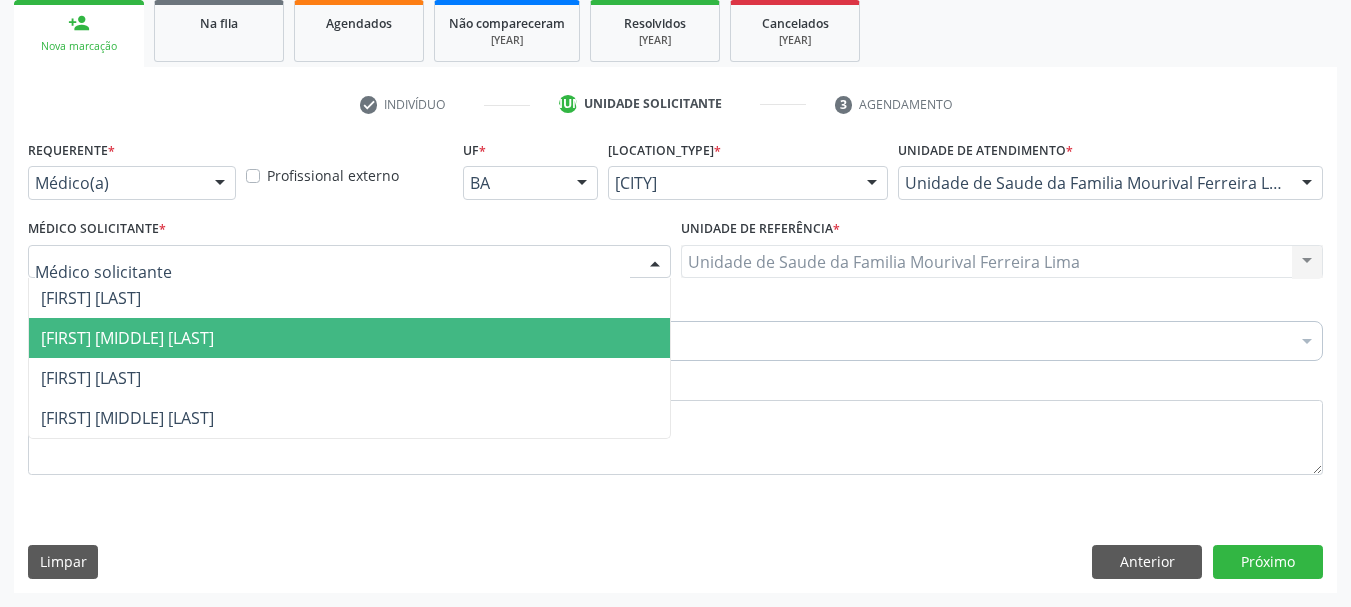 click on "[FIRST] [MIDDLE] [LAST]" at bounding box center [127, 338] 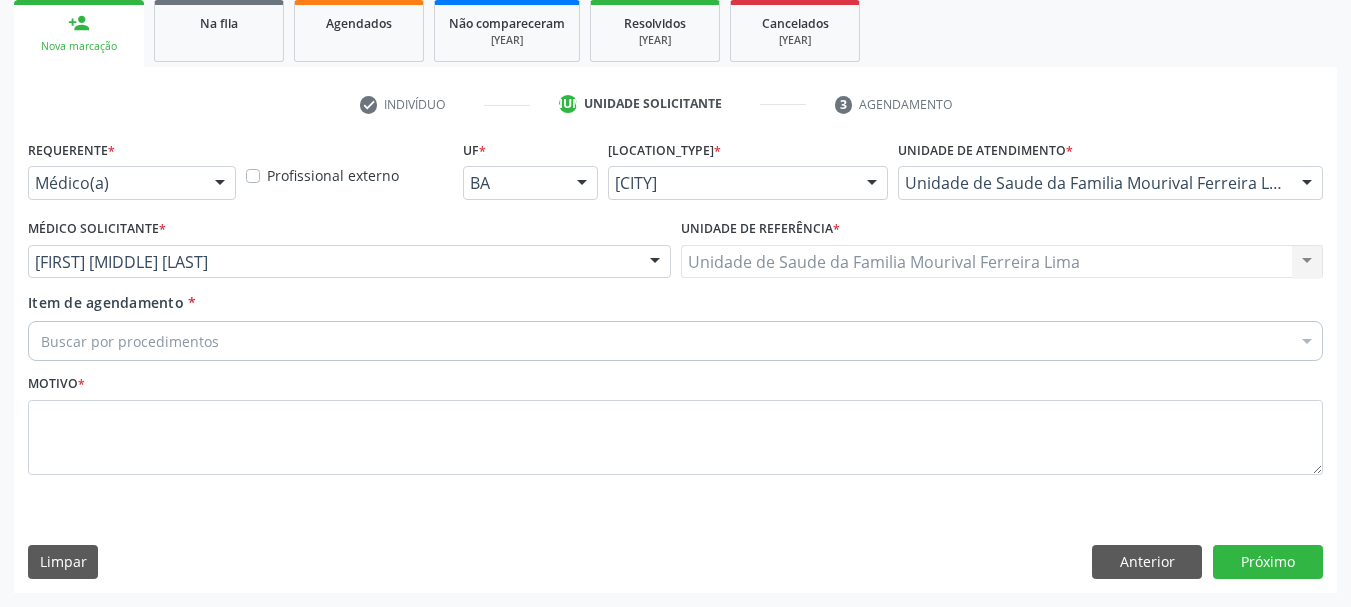 click on "Buscar por procedimentos" at bounding box center [675, 341] 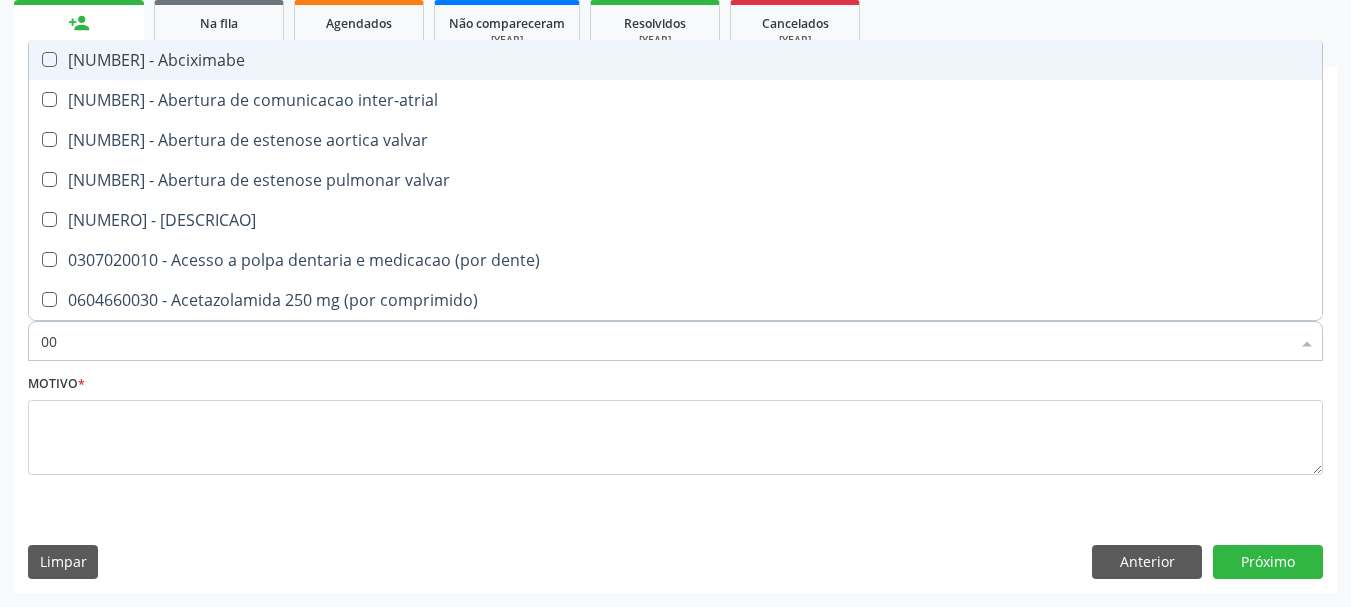 type on "000" 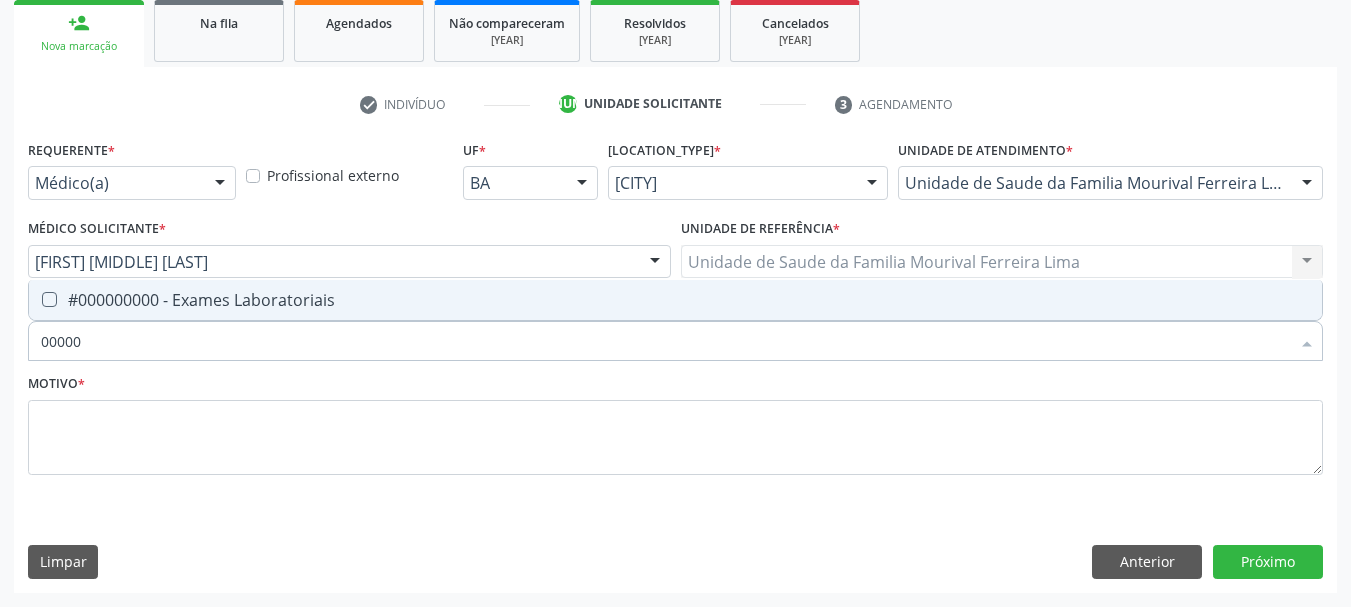 click on "#000000000 - Exames Laboratoriais" at bounding box center [675, 300] 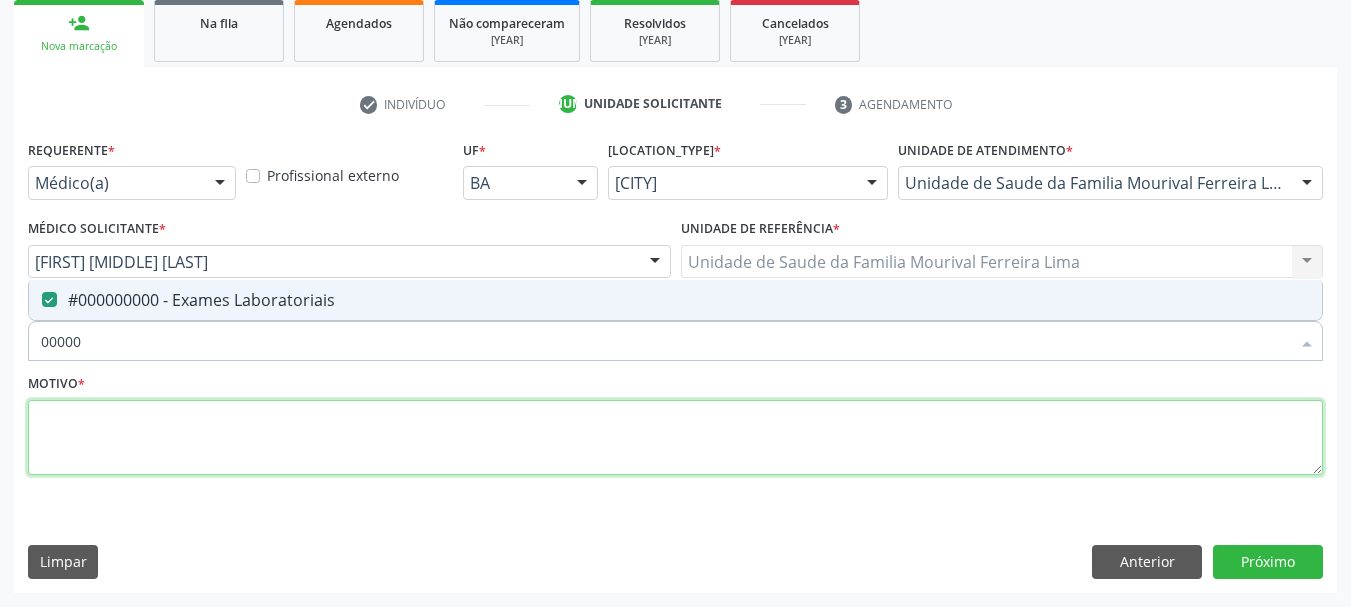 click at bounding box center (675, 438) 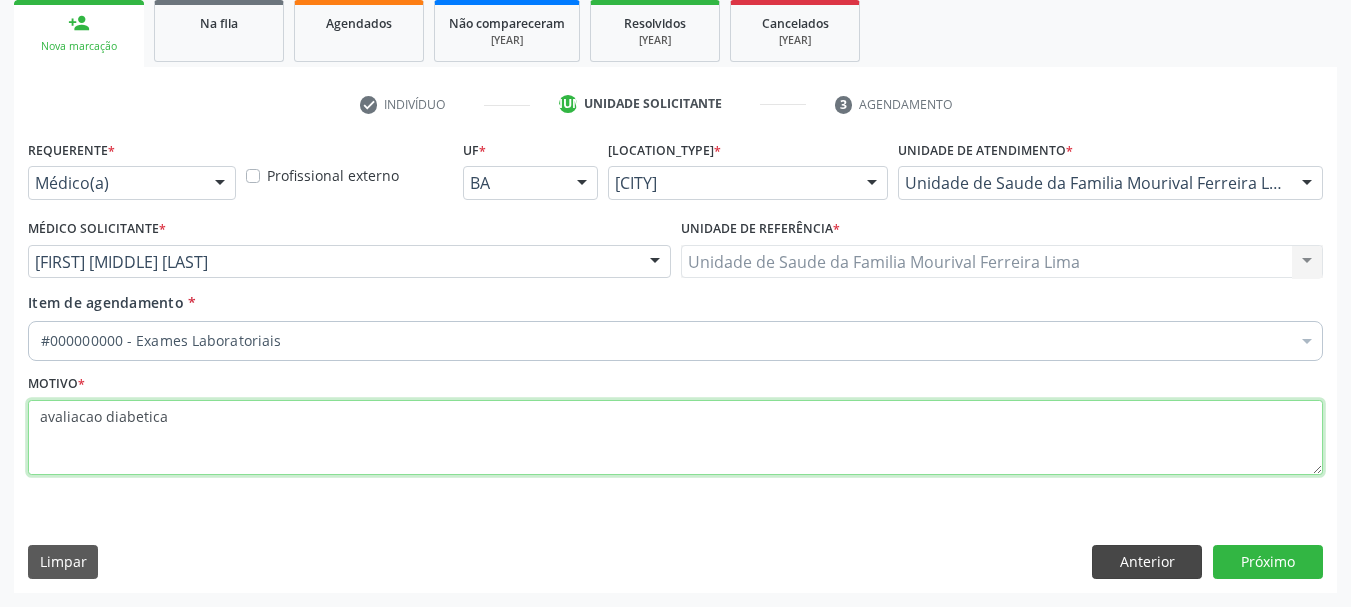 type on "avaliacao diabetica" 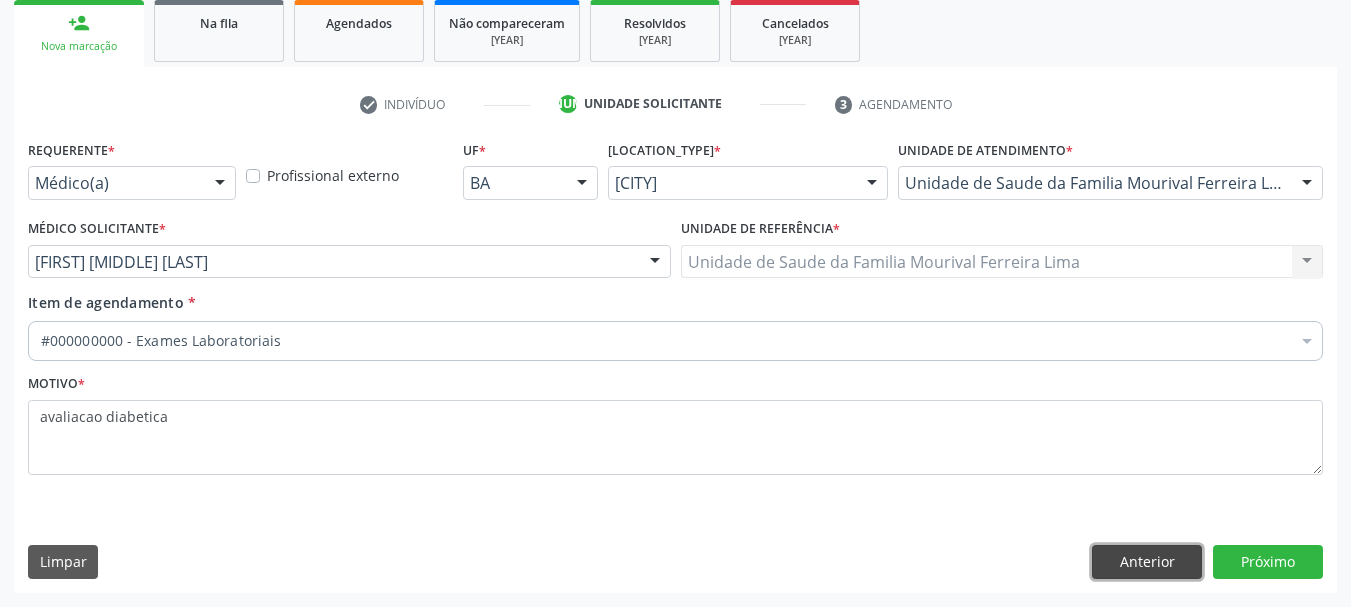 click on "Anterior" at bounding box center (1147, 562) 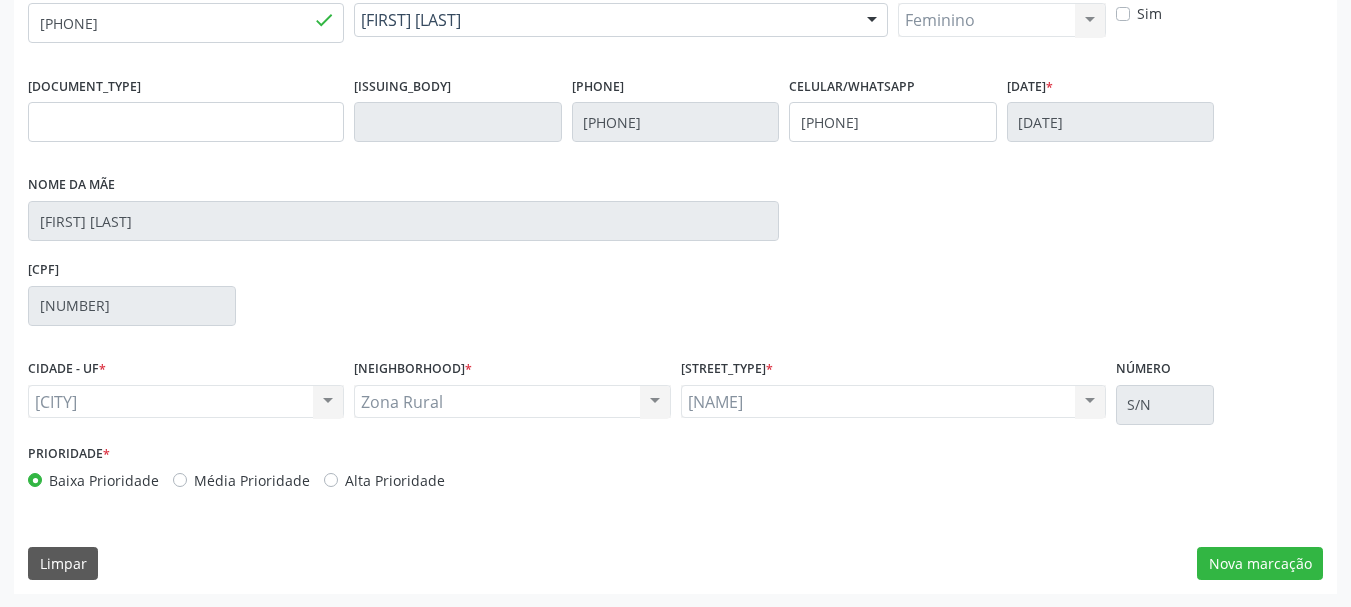 scroll, scrollTop: 463, scrollLeft: 0, axis: vertical 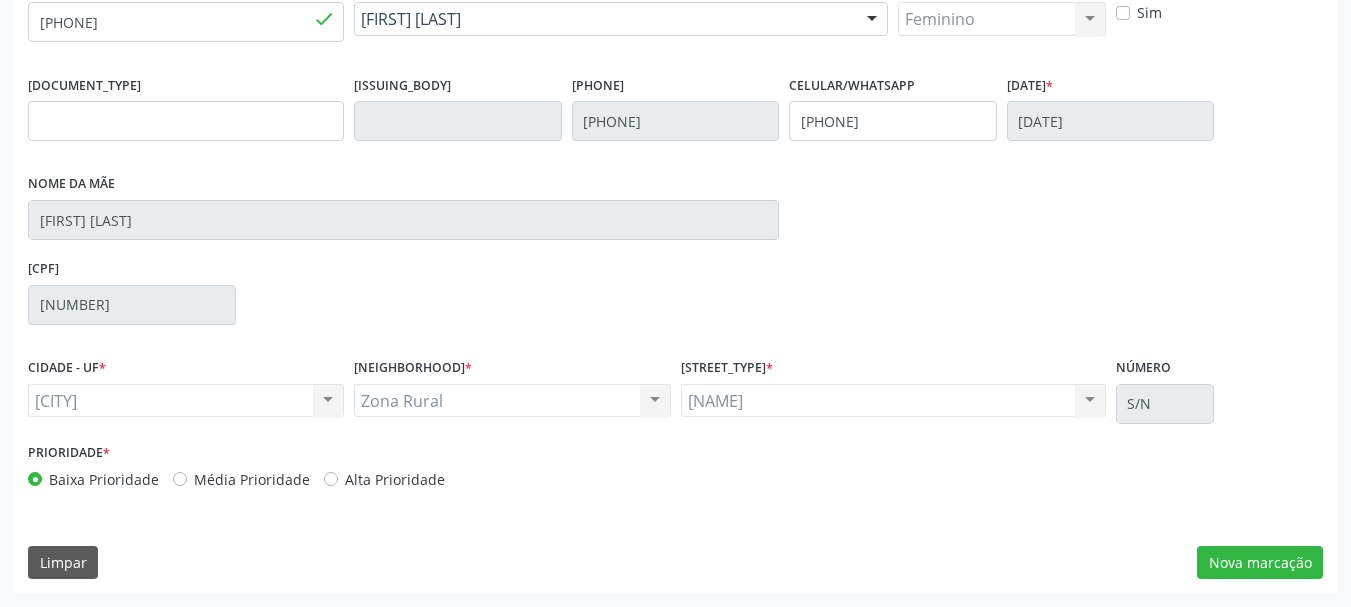 click on "Média Prioridade" at bounding box center [252, 479] 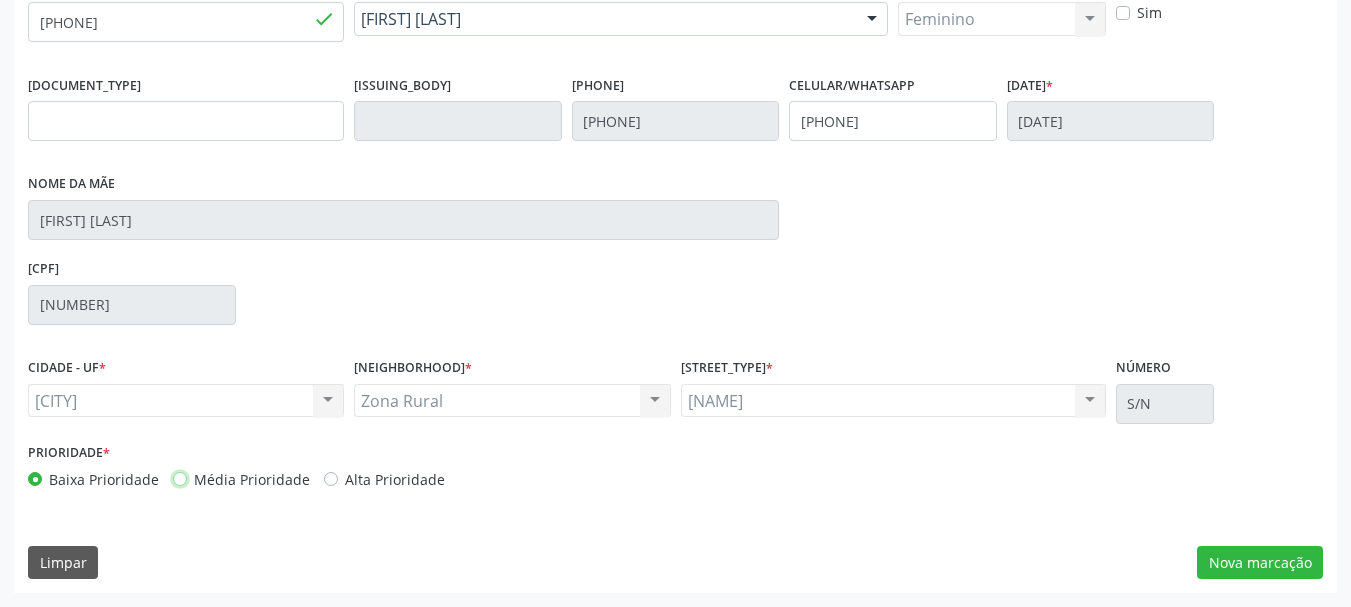 click on "Média Prioridade" at bounding box center [180, 478] 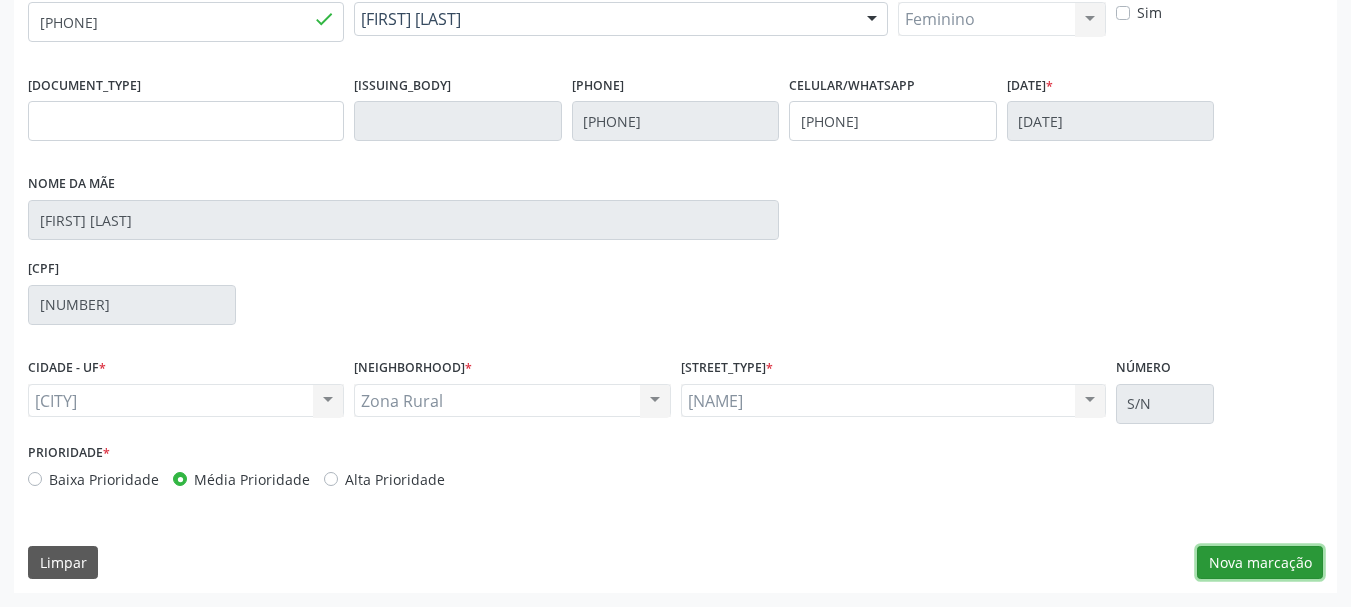 click on "Nova marcação" at bounding box center (1260, 563) 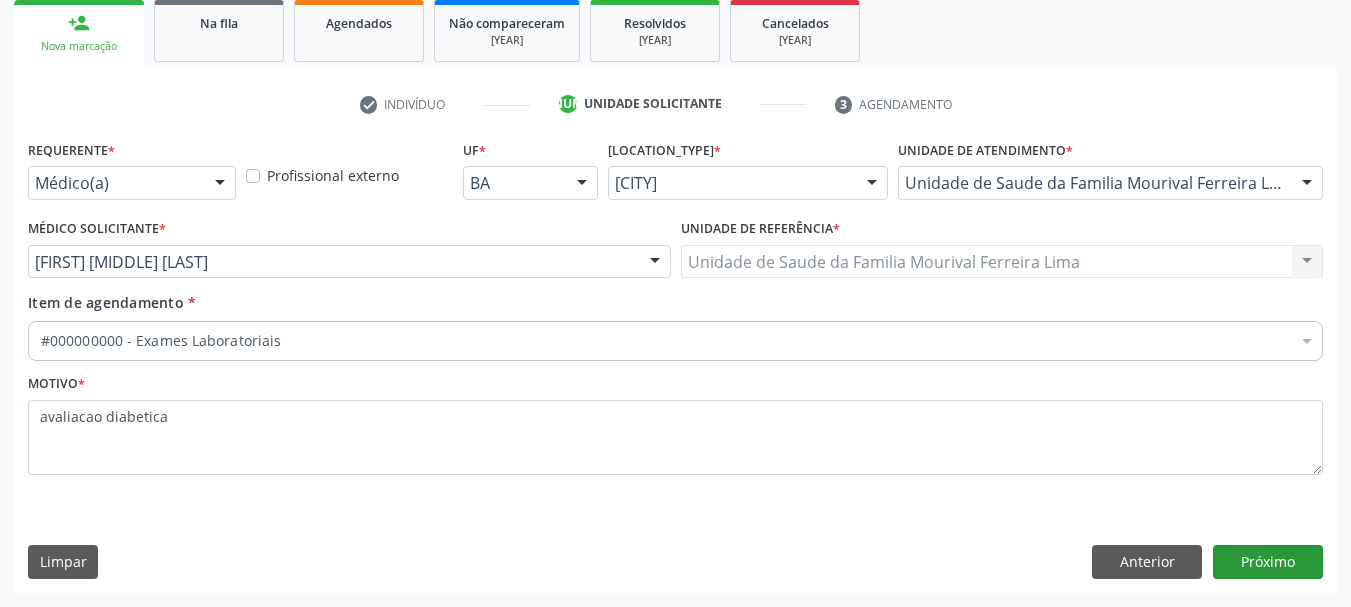 scroll, scrollTop: 299, scrollLeft: 0, axis: vertical 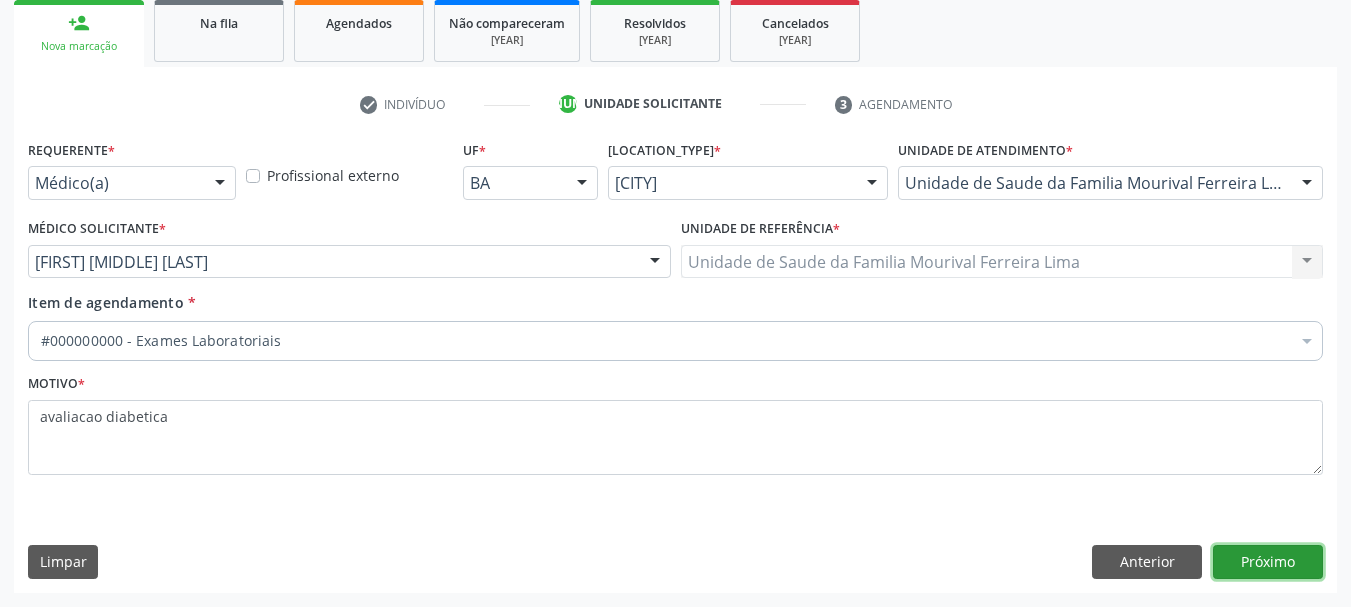 click on "Próximo" at bounding box center [1268, 562] 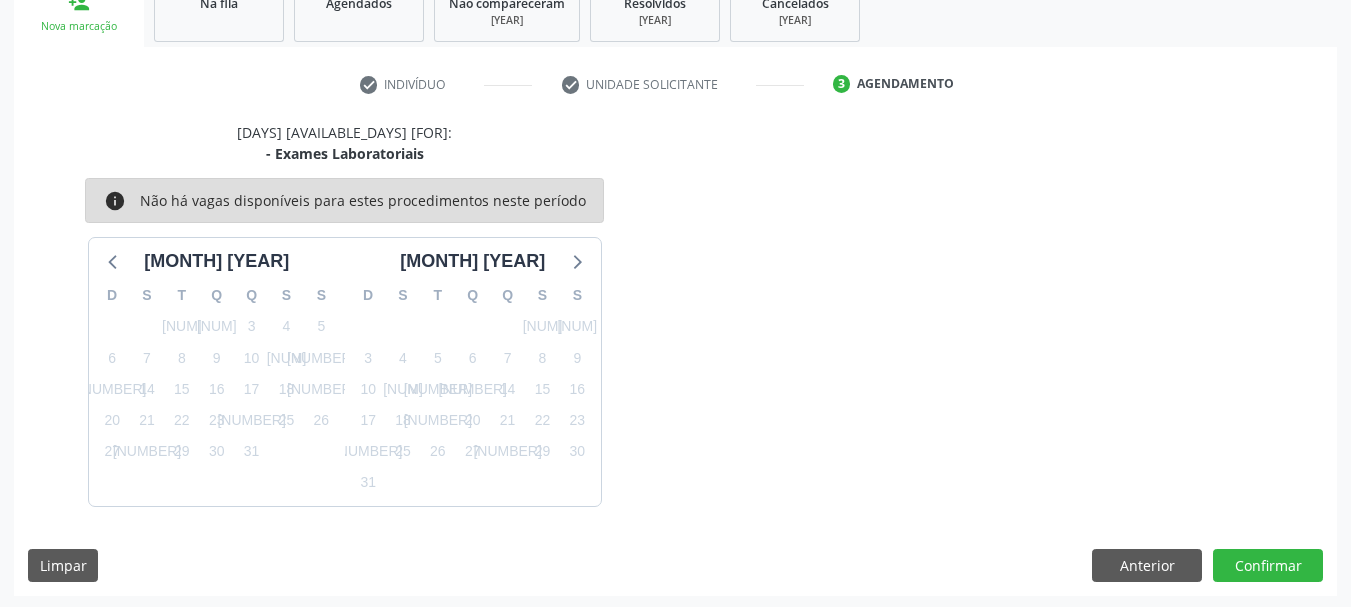 scroll, scrollTop: 322, scrollLeft: 0, axis: vertical 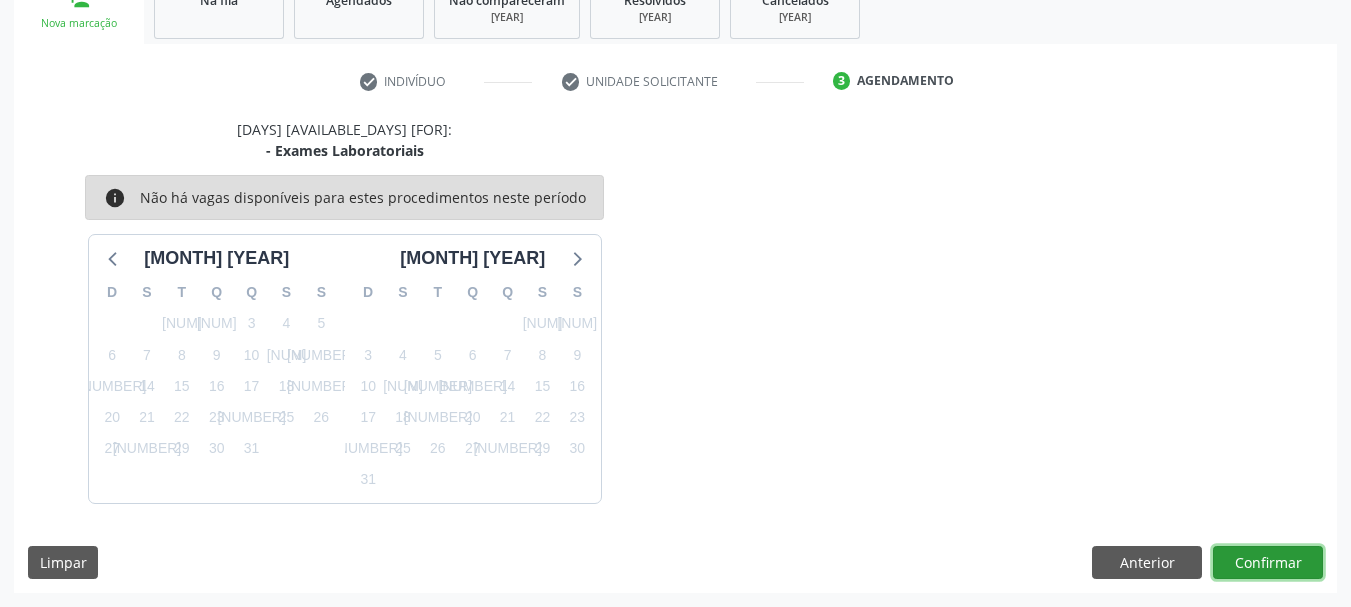 click on "Confirmar" at bounding box center [1268, 563] 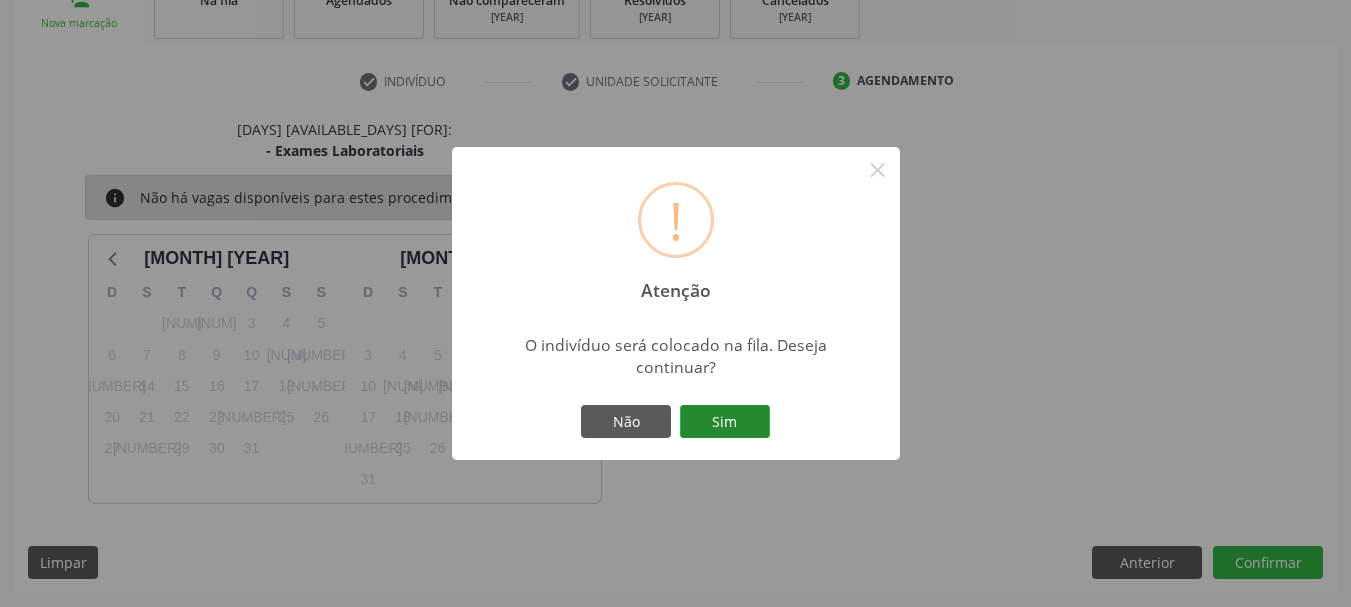 click on "Sim" at bounding box center [725, 422] 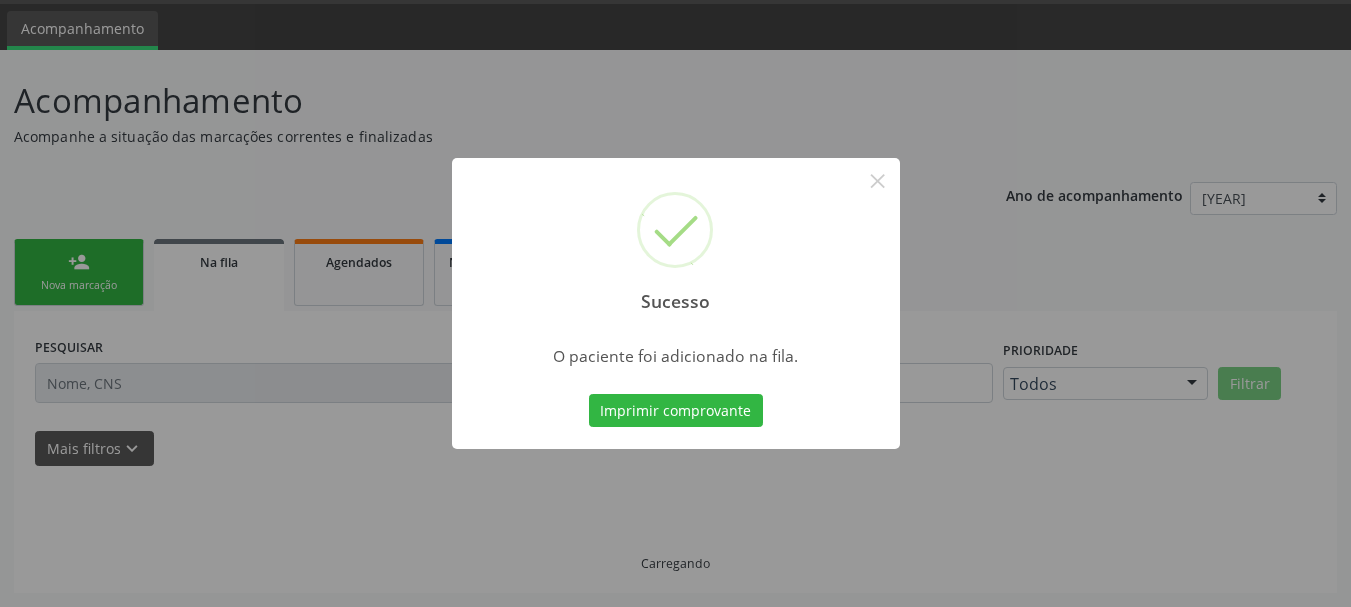 scroll, scrollTop: 60, scrollLeft: 0, axis: vertical 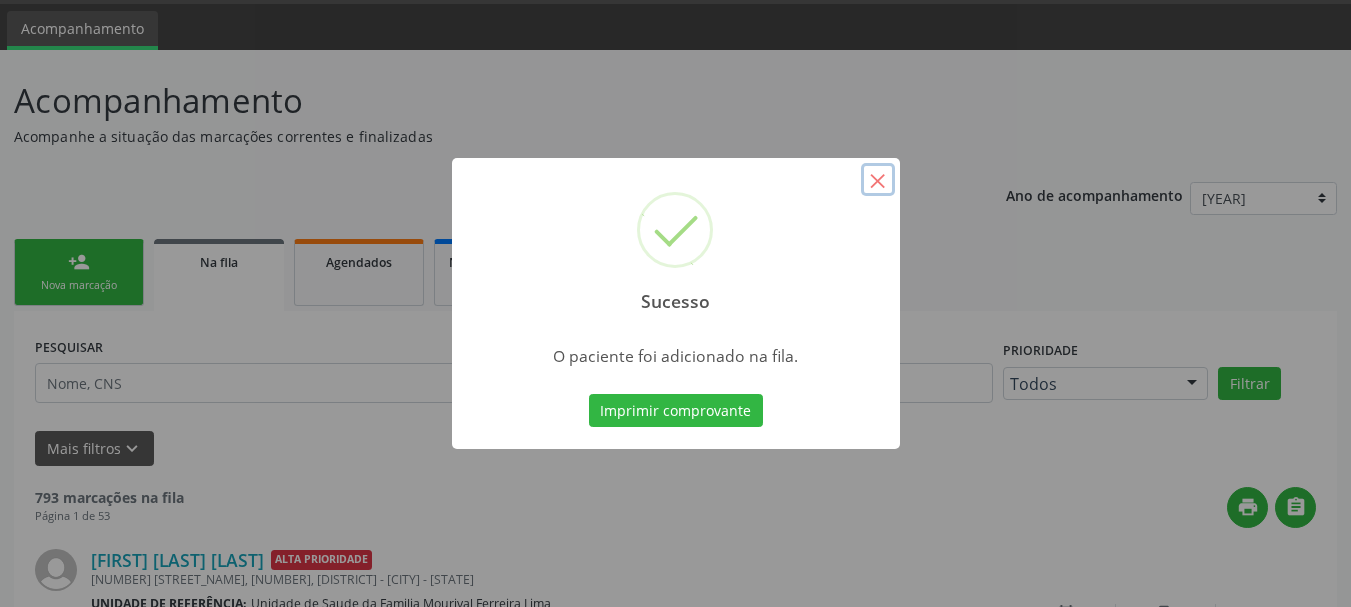 click on "×" at bounding box center (878, 180) 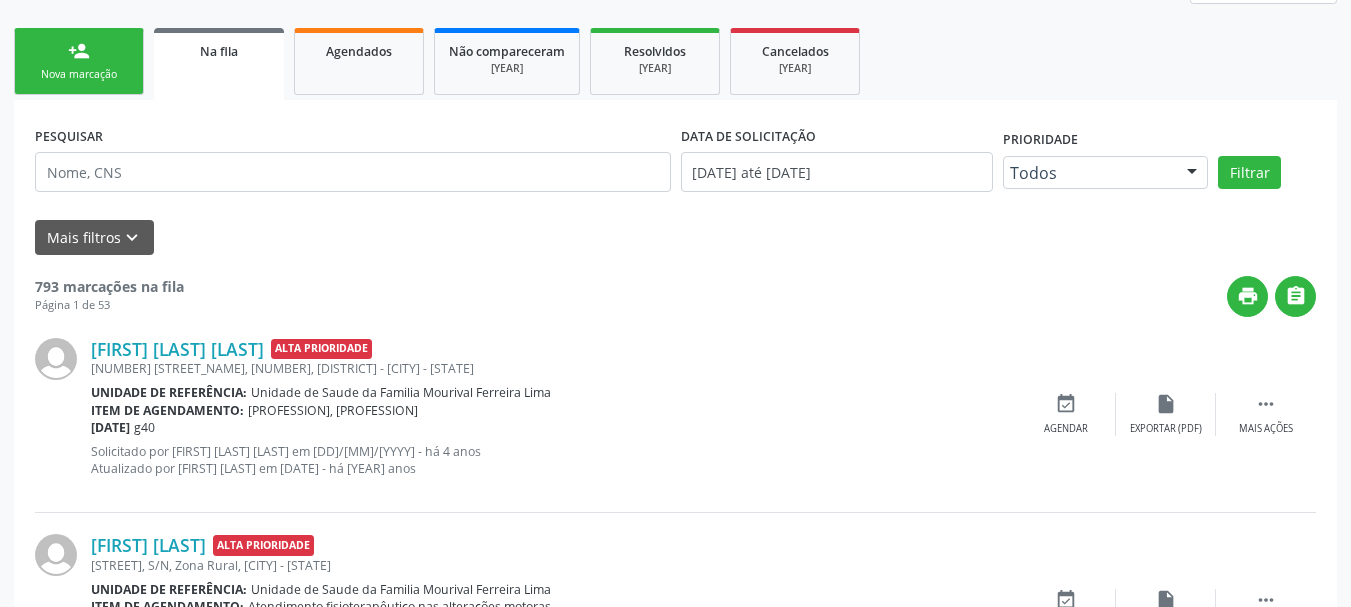 scroll, scrollTop: 160, scrollLeft: 0, axis: vertical 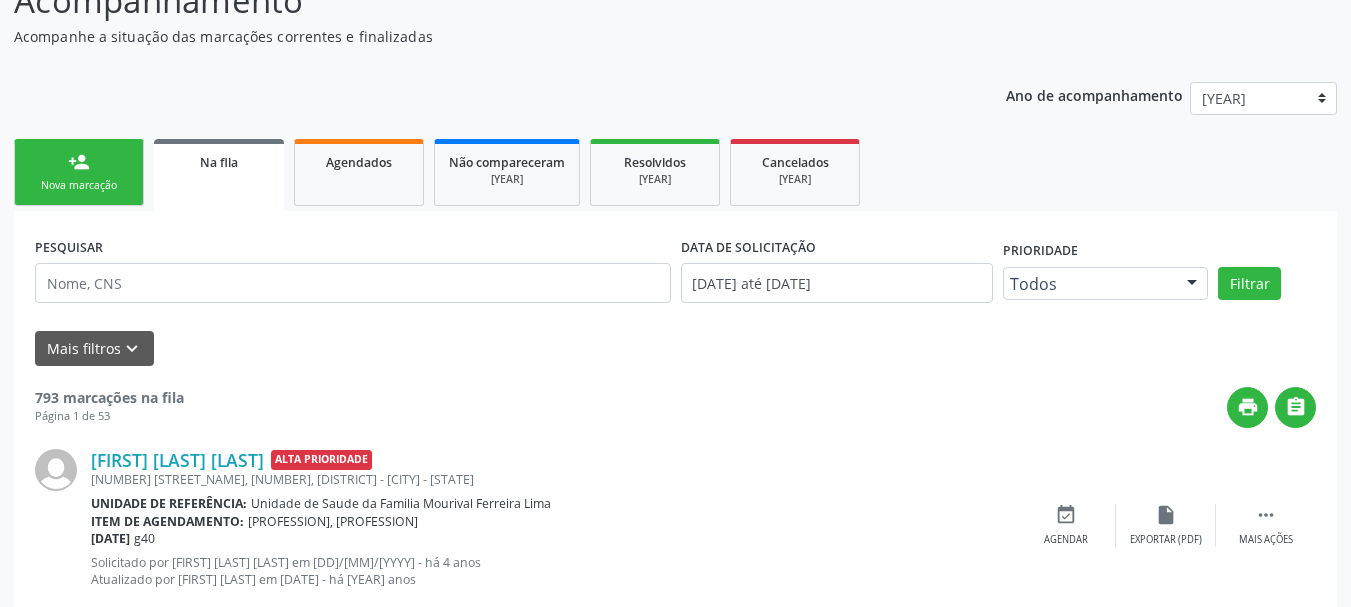click on "person_add" at bounding box center [79, 162] 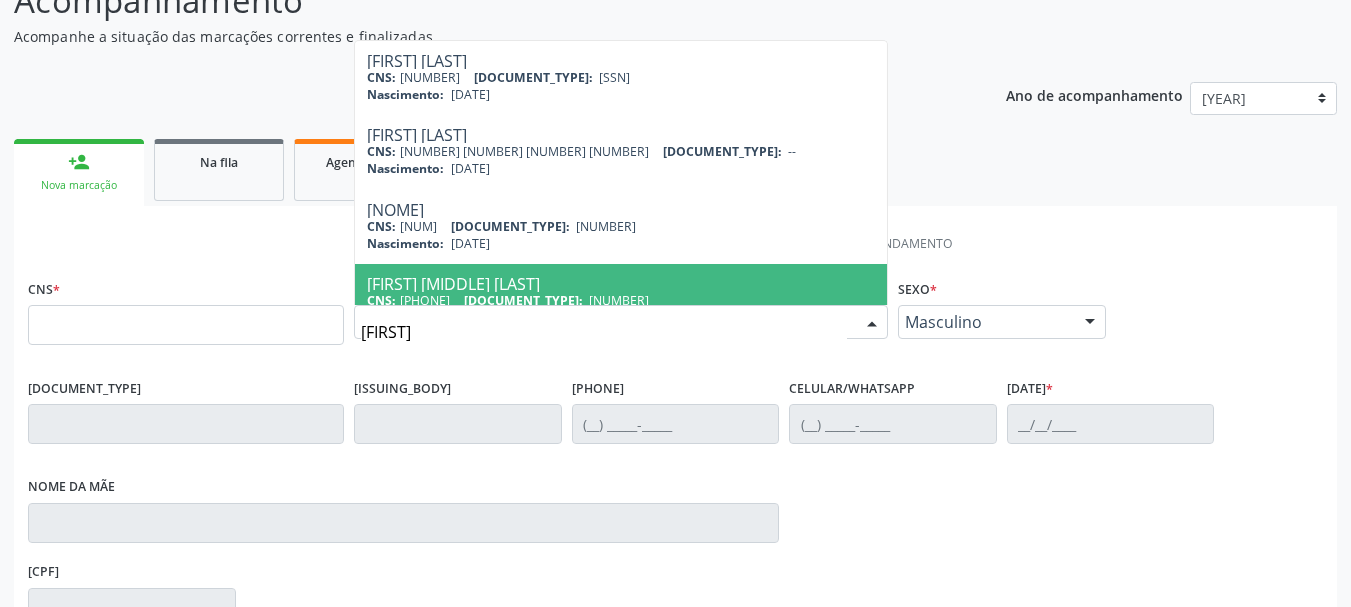 click on "[FIRST] [MIDDLE] [LAST]" at bounding box center (621, 284) 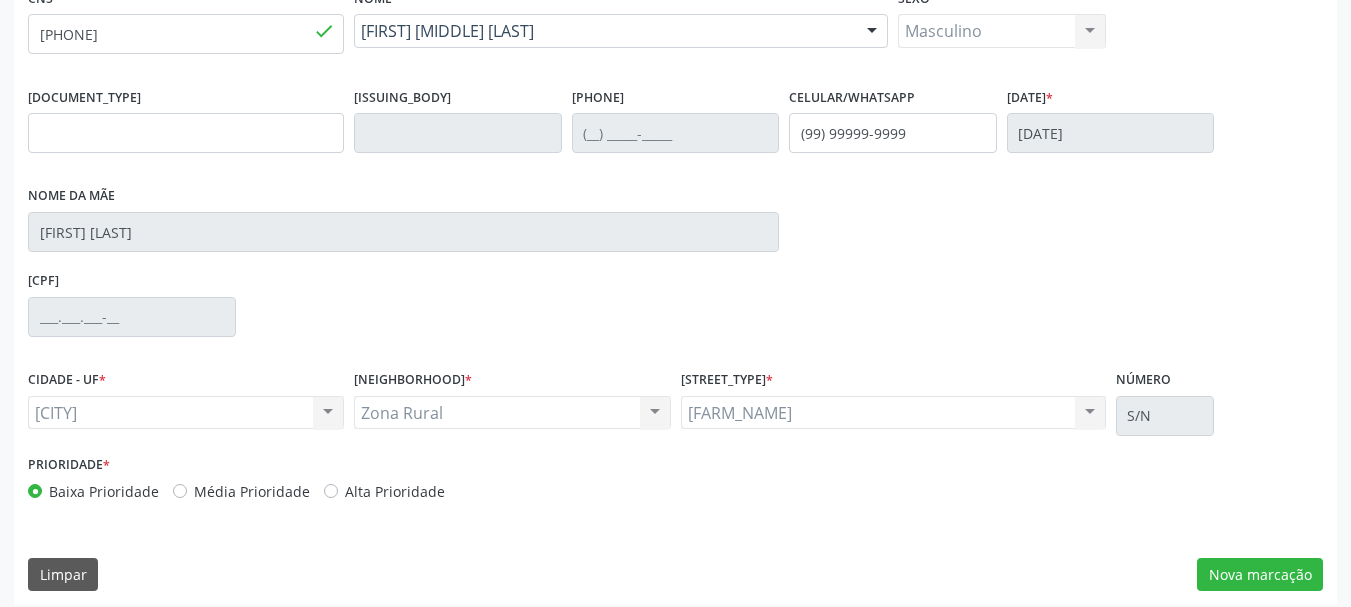 scroll, scrollTop: 463, scrollLeft: 0, axis: vertical 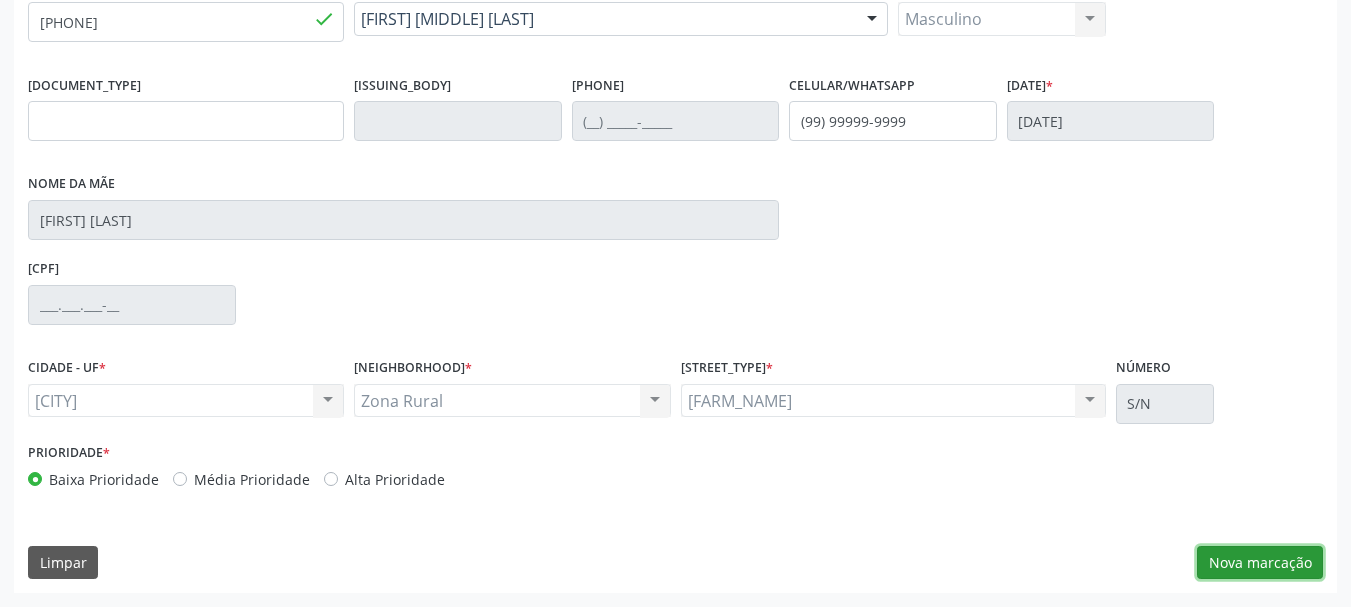 click on "Nova marcação" at bounding box center [1260, 563] 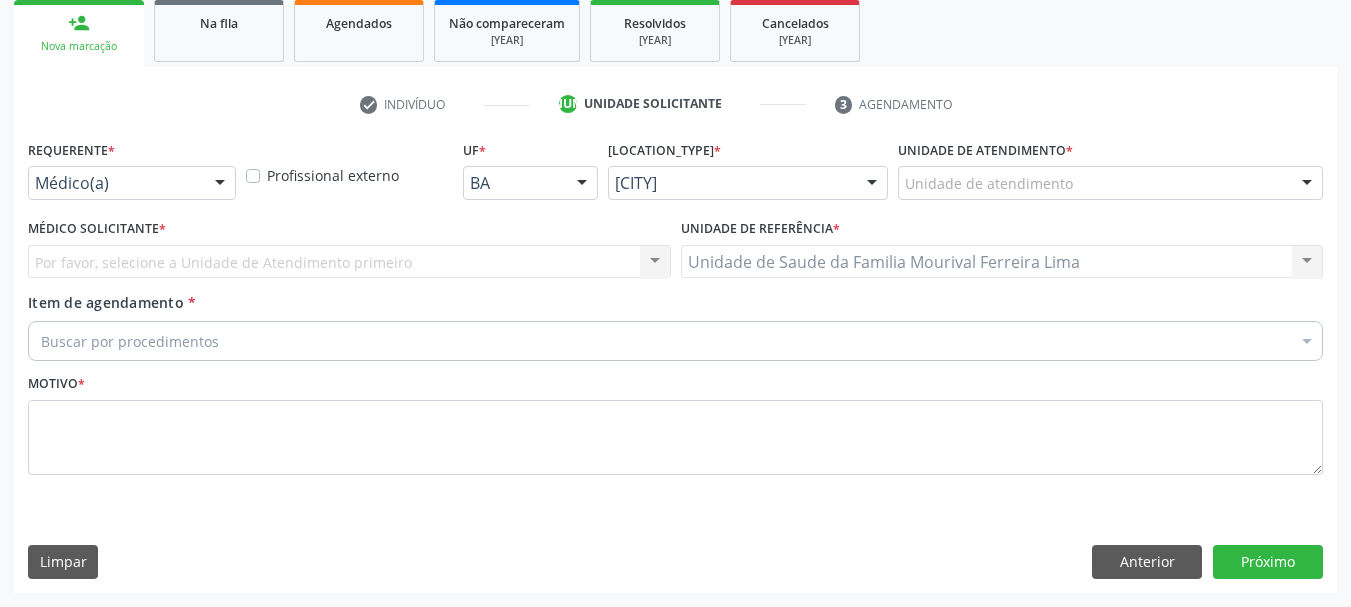scroll, scrollTop: 299, scrollLeft: 0, axis: vertical 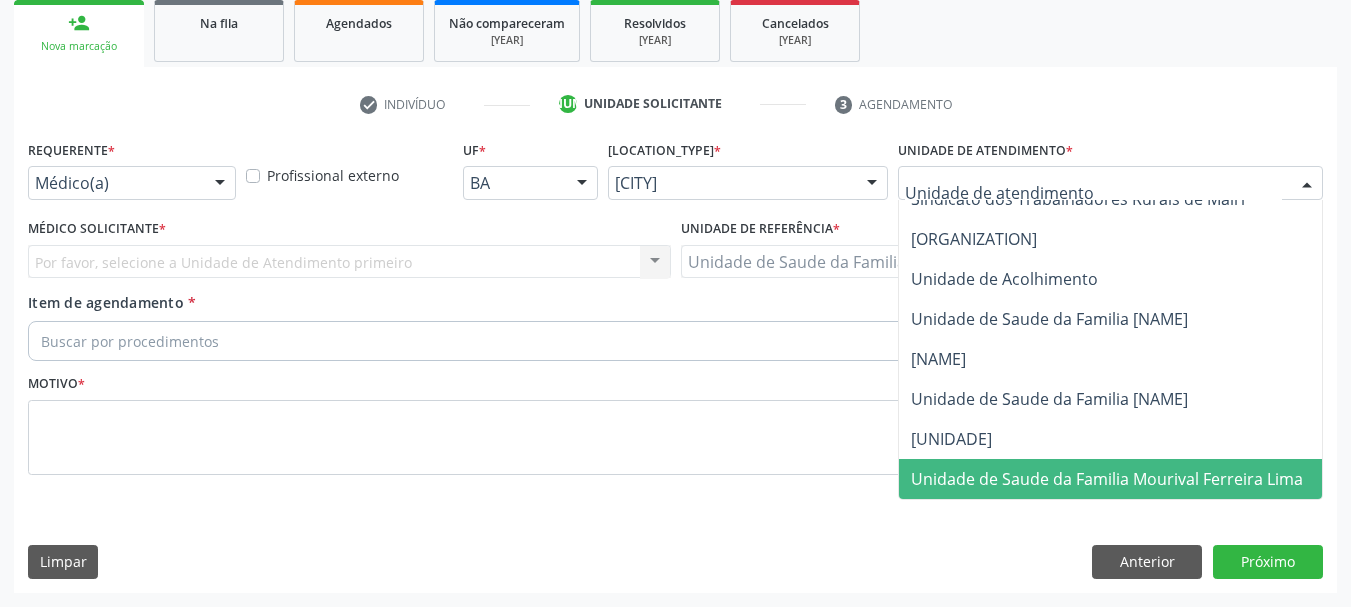 click on "Unidade de Saude da Familia Mourival Ferreira Lima" at bounding box center (1107, 479) 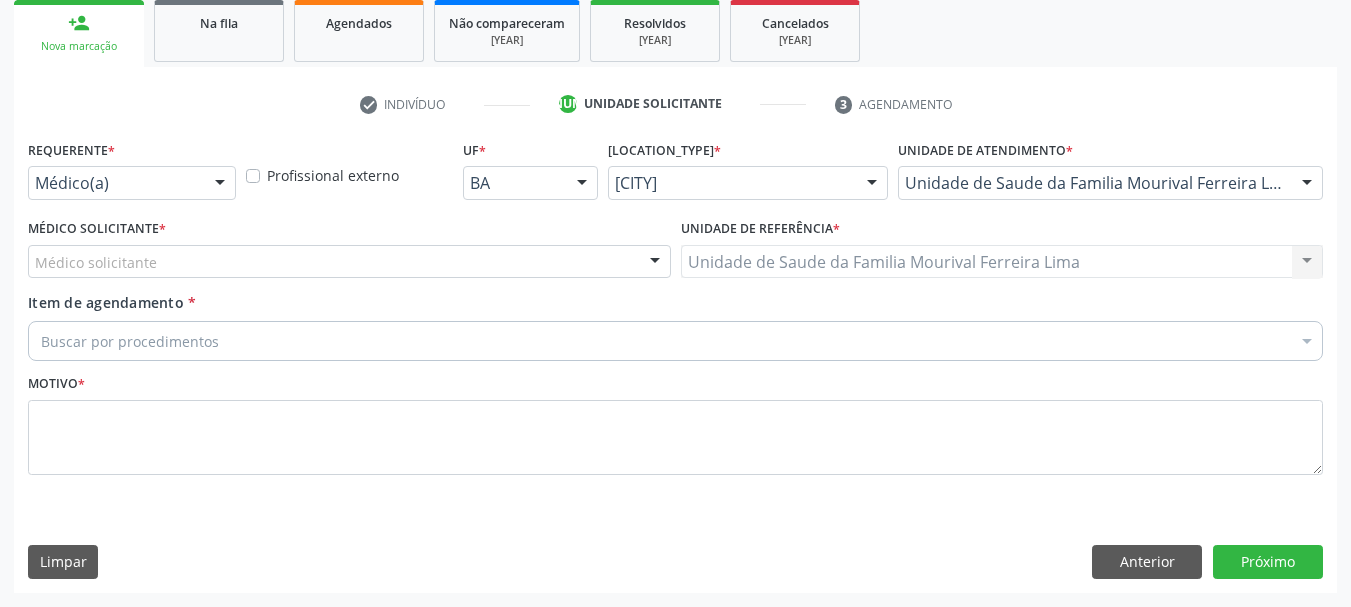 click on "Médico solicitante" at bounding box center (349, 262) 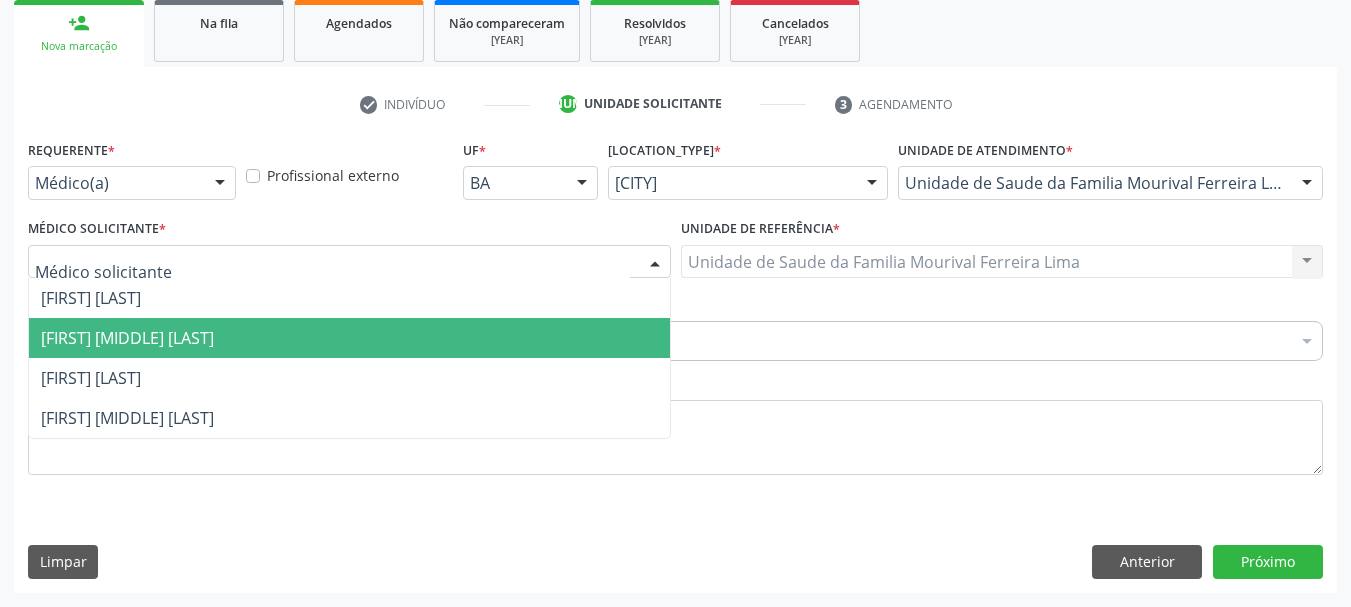 click on "[FIRST] [MIDDLE] [LAST]" at bounding box center [127, 338] 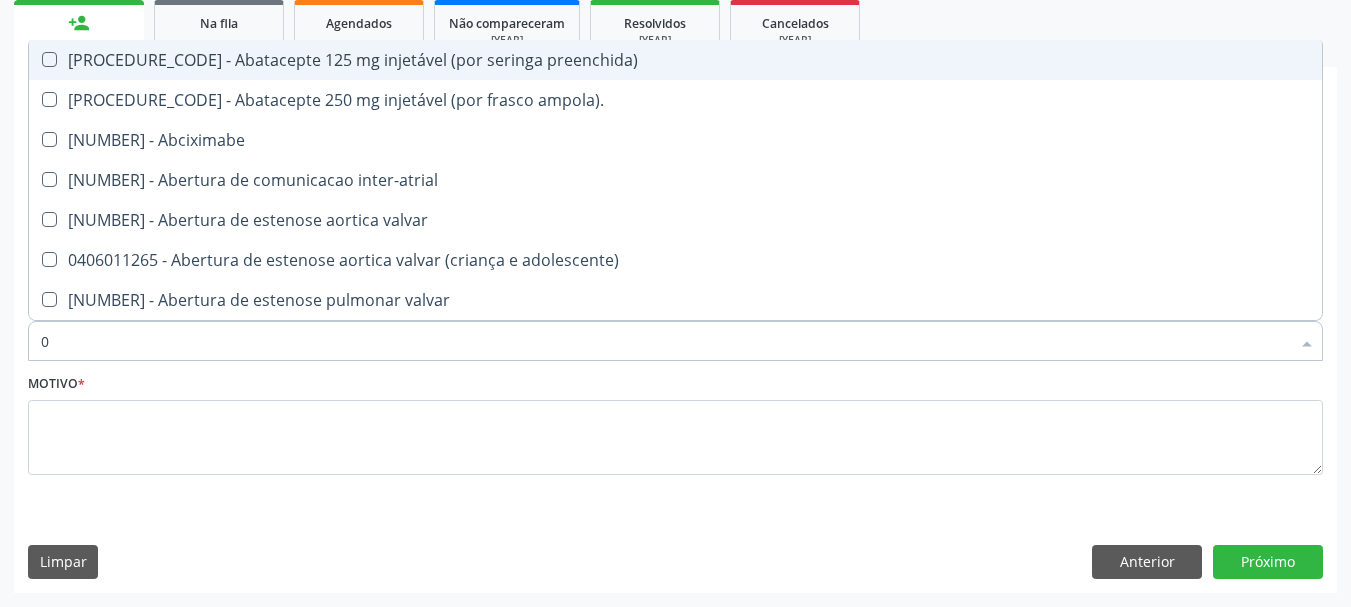 type on "00" 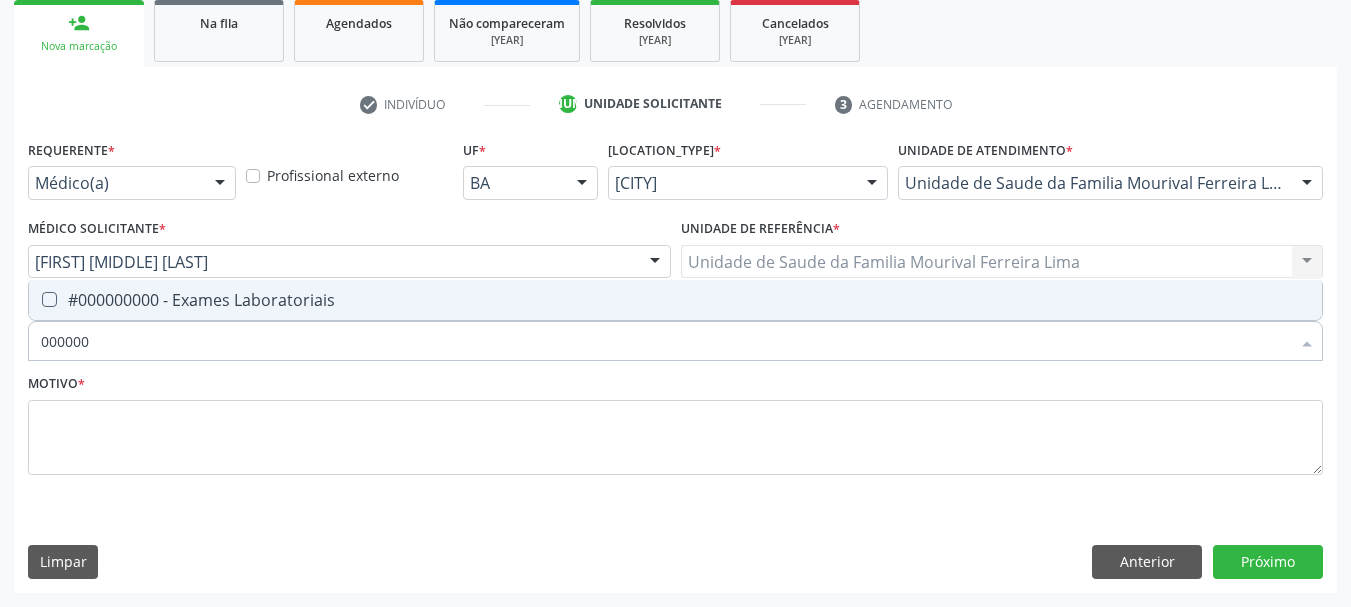 click on "#000000000 - Exames Laboratoriais" at bounding box center (675, 300) 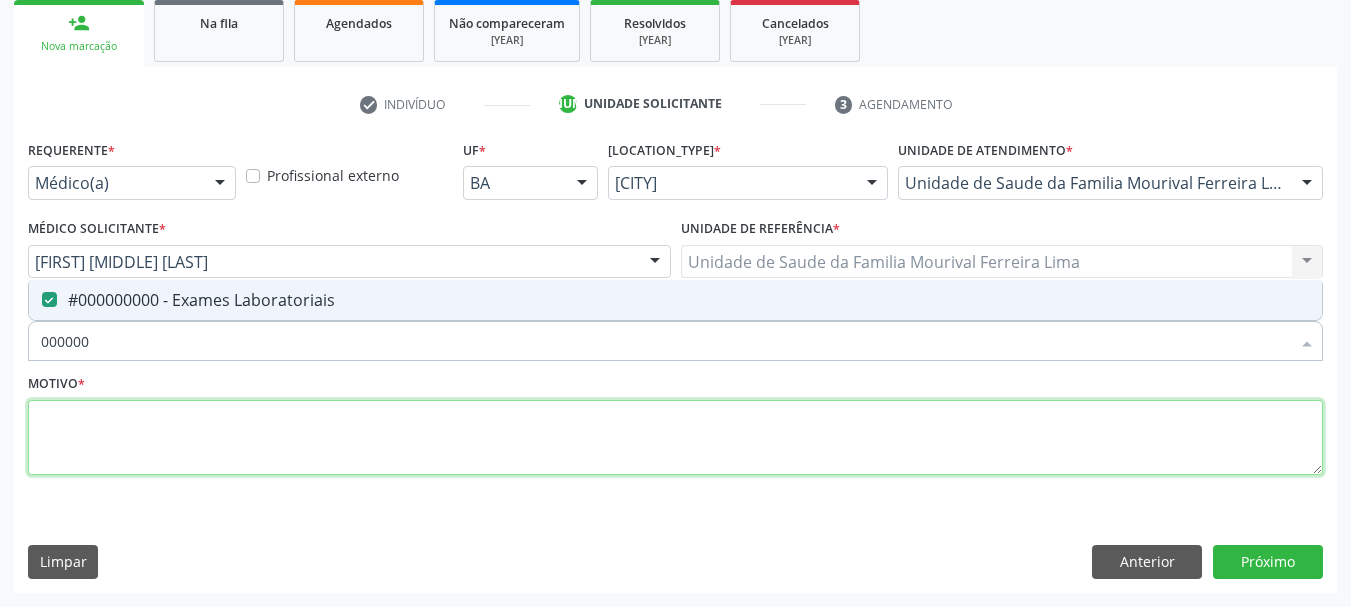 click at bounding box center [675, 438] 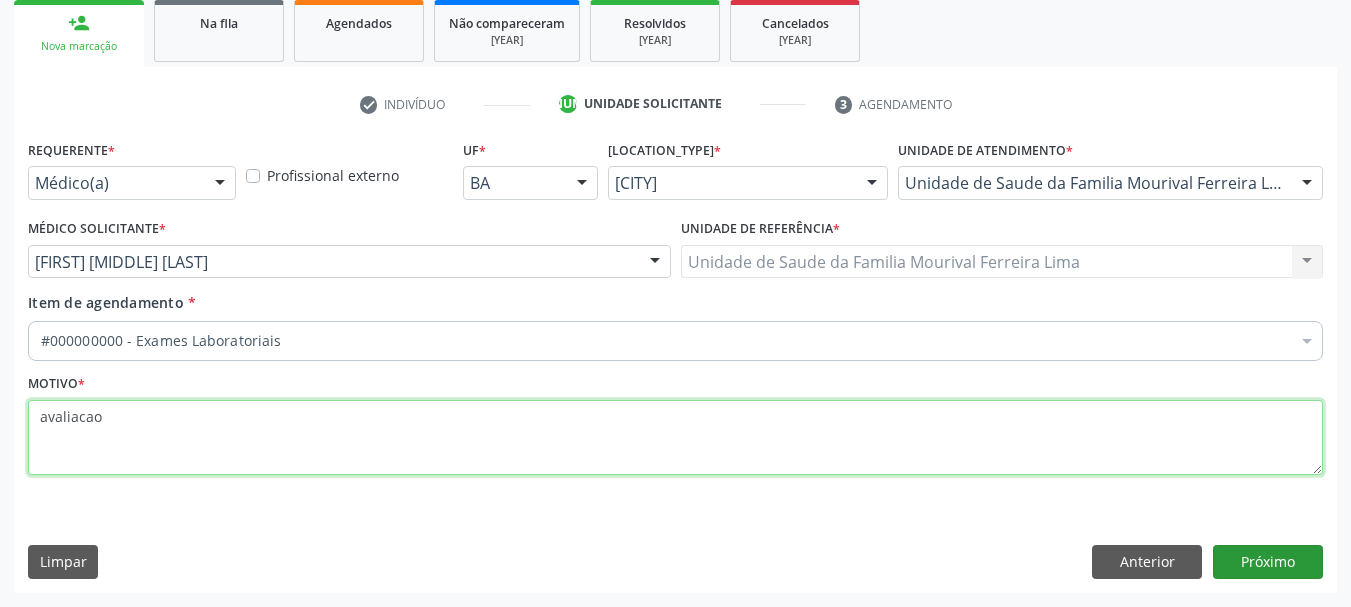 type on "avaliacao" 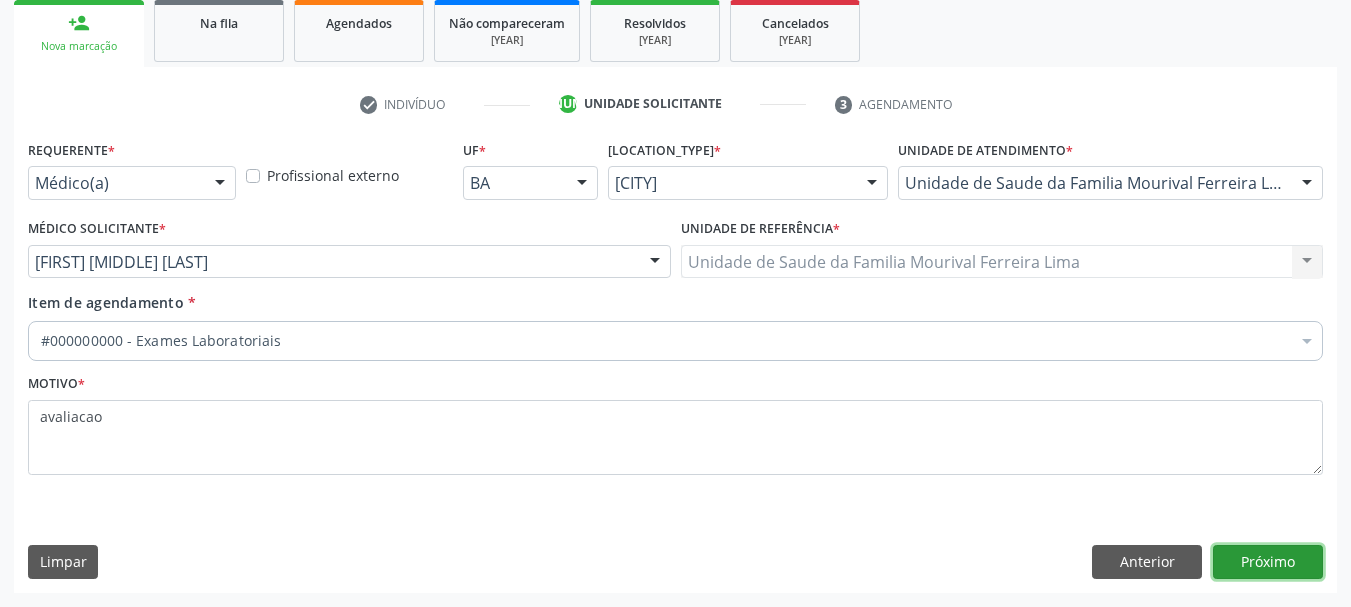 click on "Próximo" at bounding box center [1268, 562] 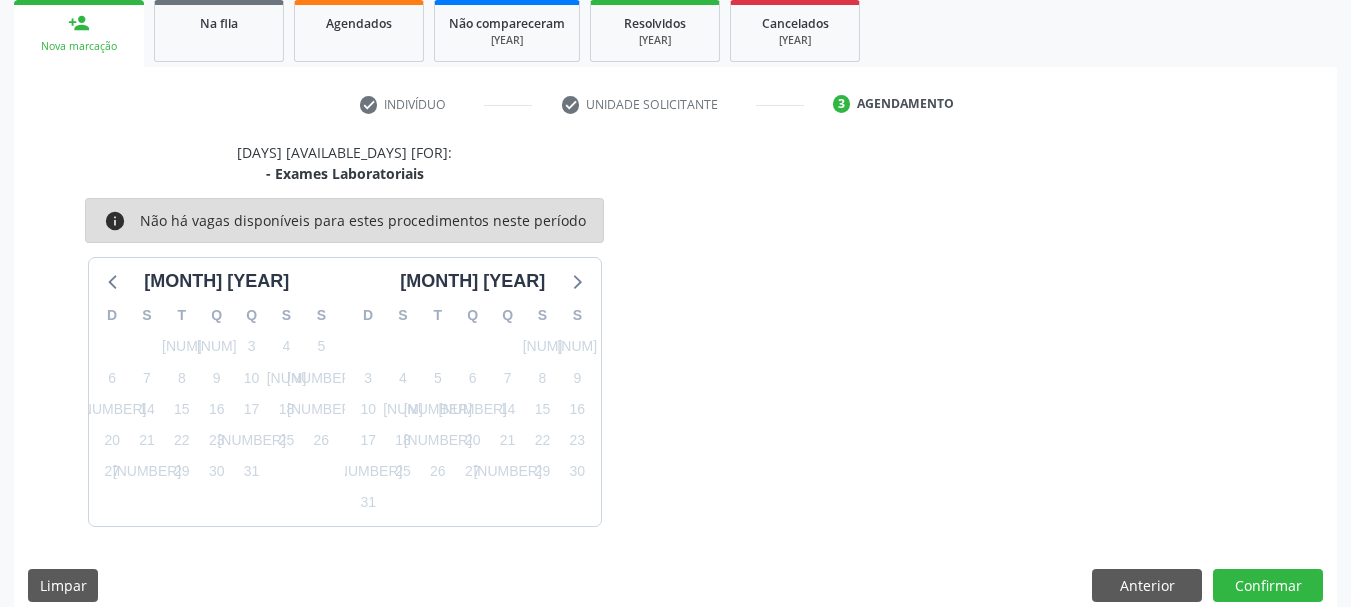 scroll, scrollTop: 322, scrollLeft: 0, axis: vertical 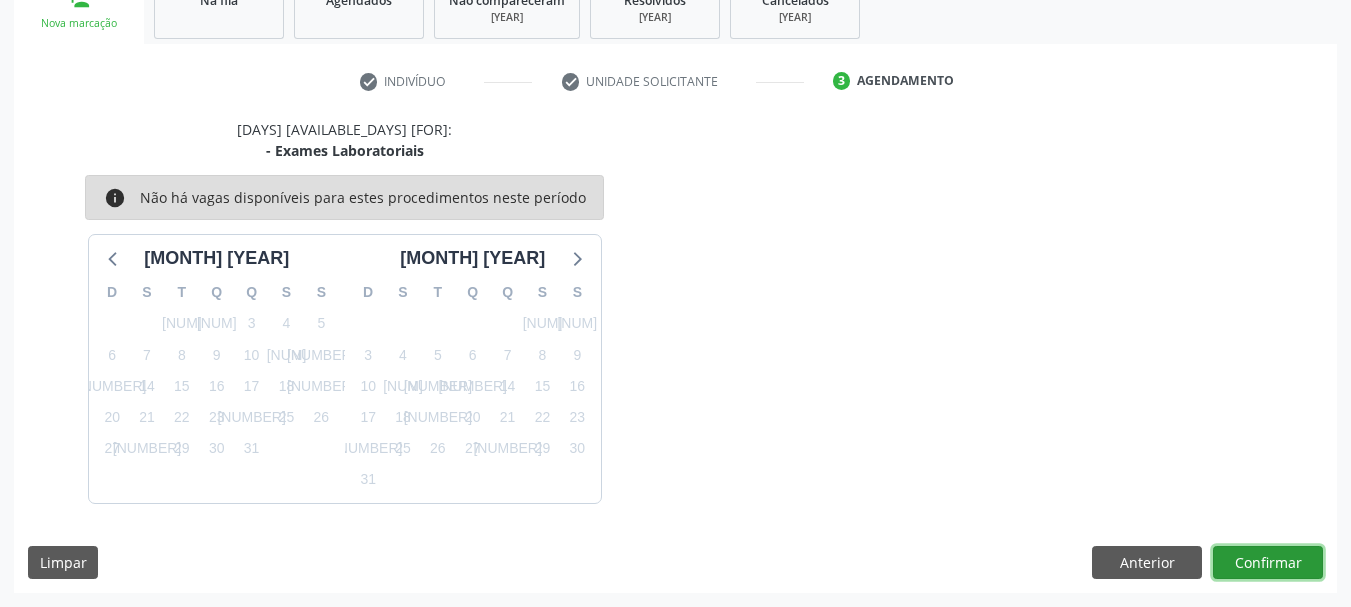click on "Confirmar" at bounding box center [1268, 563] 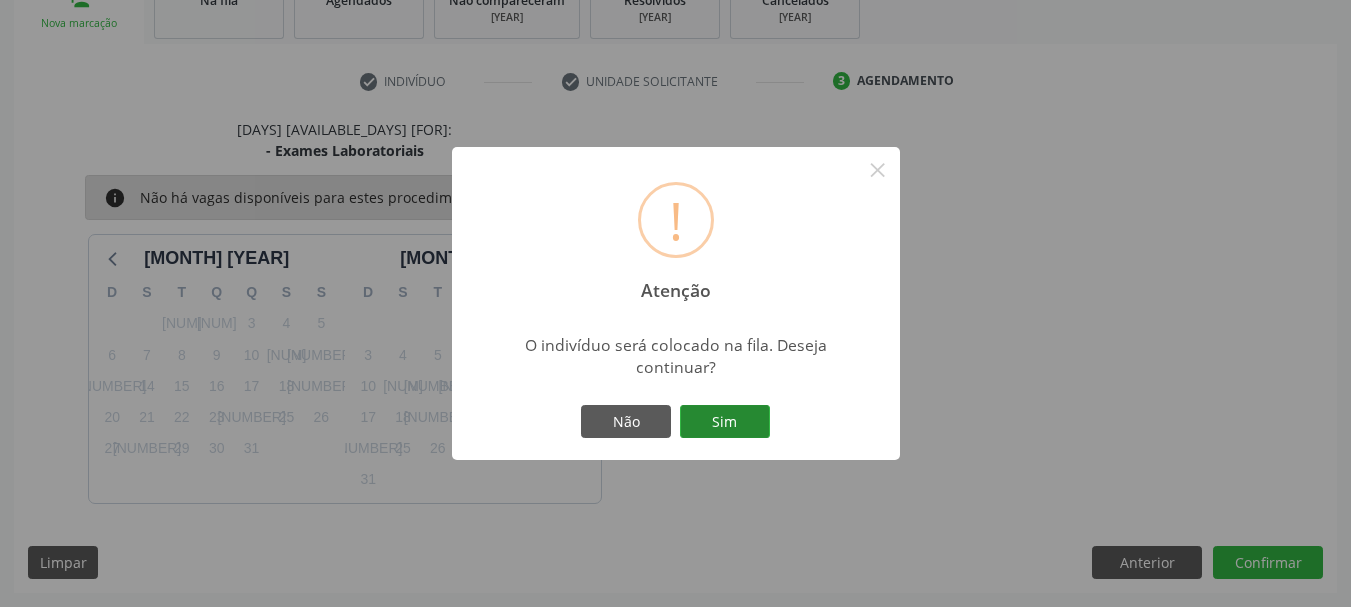 click on "Sim" at bounding box center (725, 422) 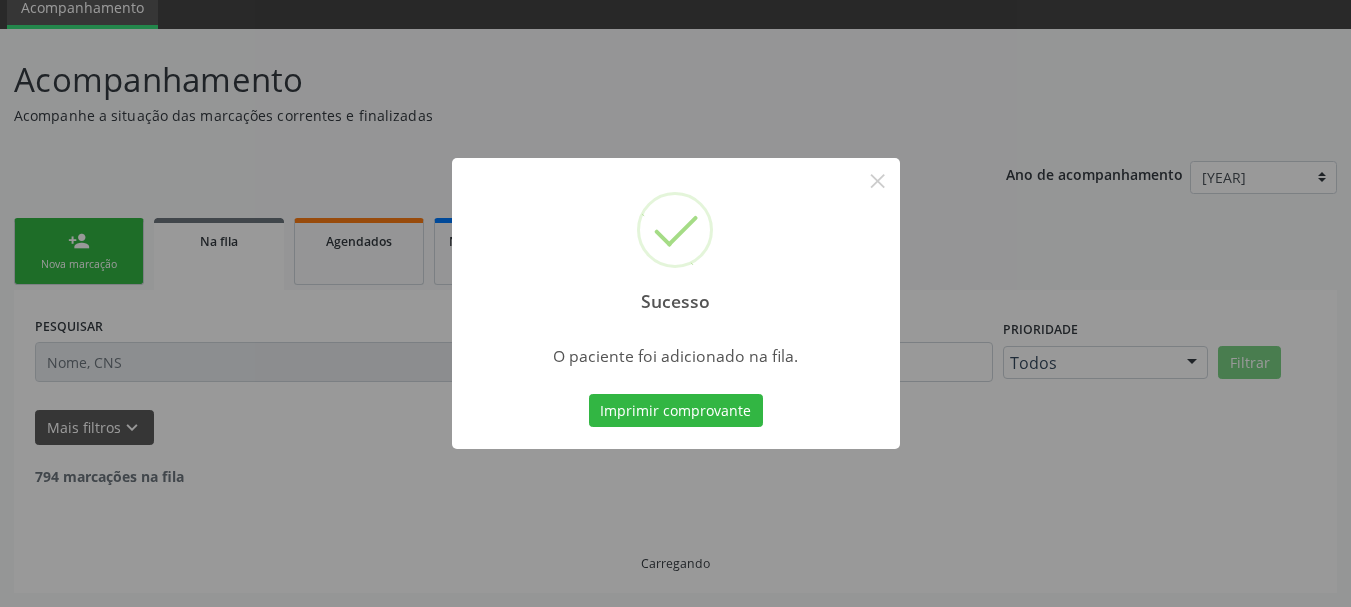 scroll, scrollTop: 60, scrollLeft: 0, axis: vertical 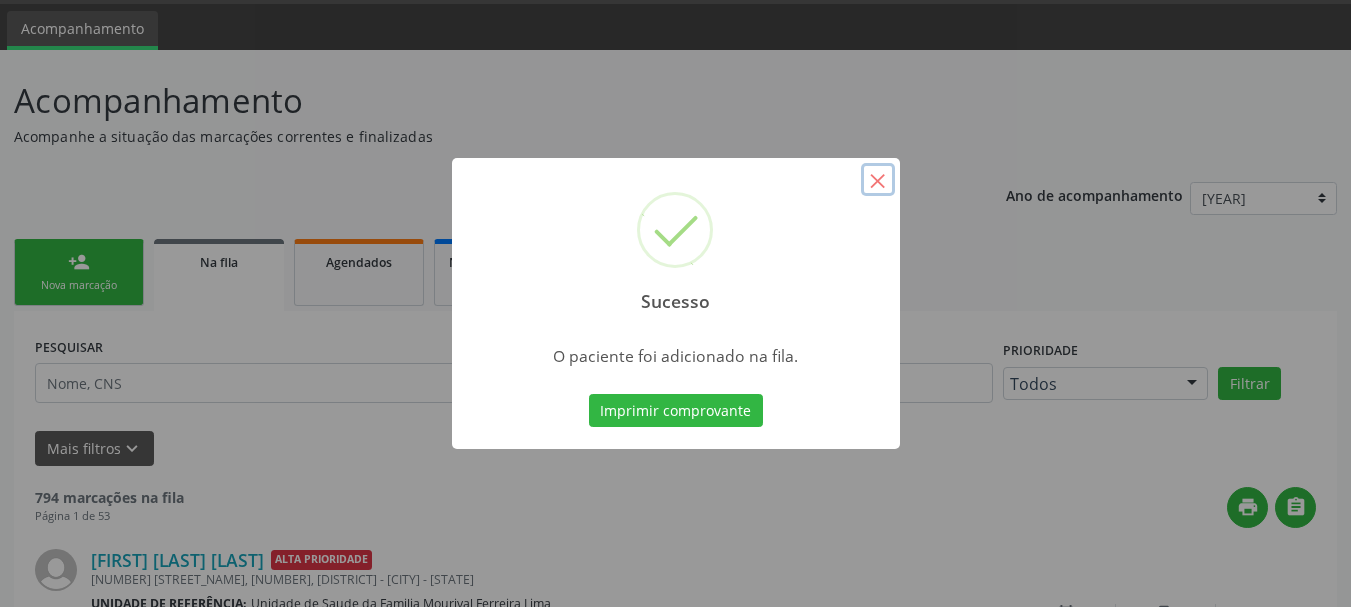 click on "×" at bounding box center (878, 180) 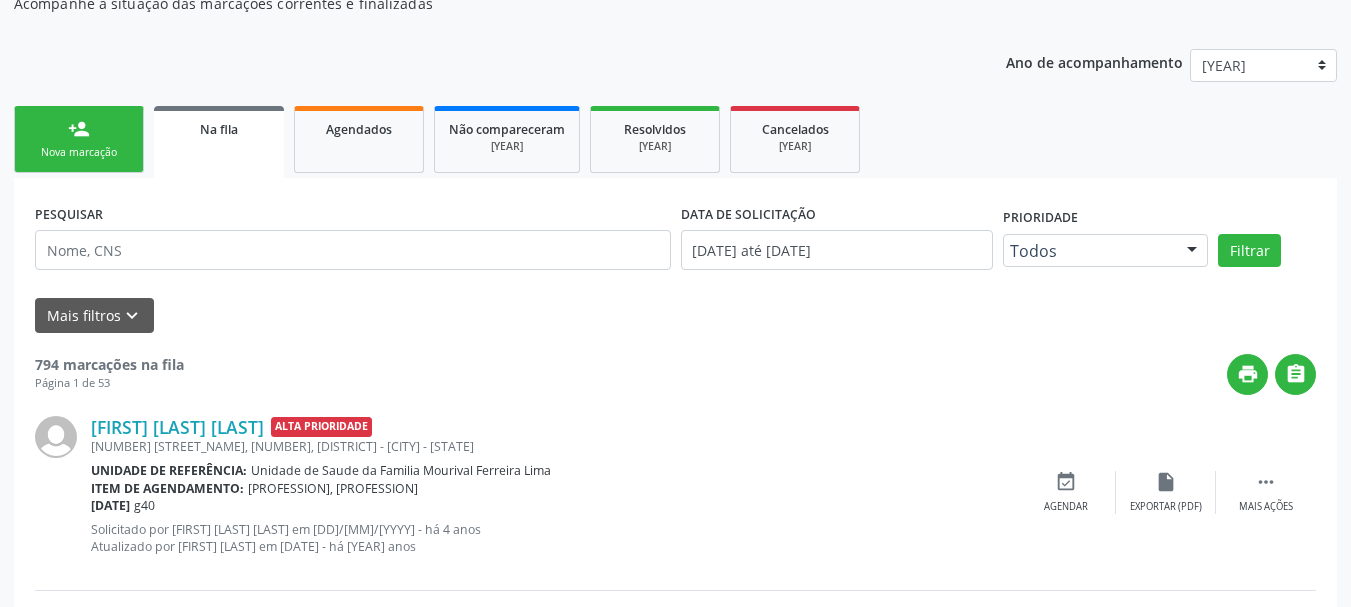 scroll, scrollTop: 200, scrollLeft: 0, axis: vertical 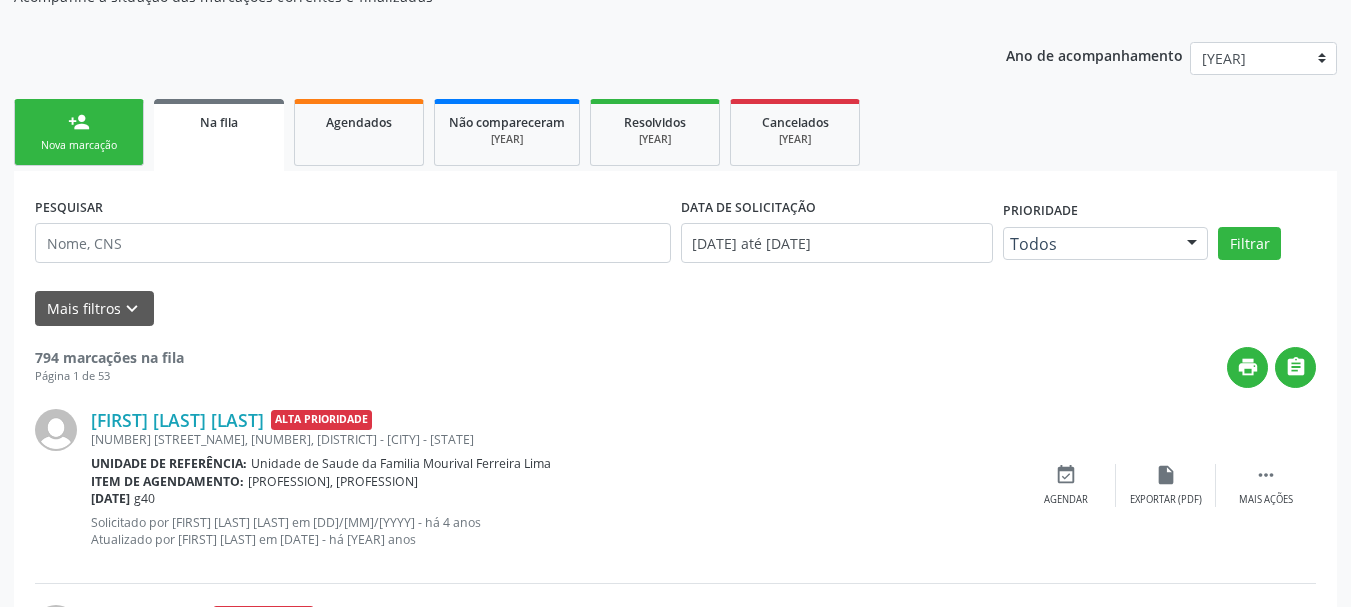 click on "person_add
Nova marcação" at bounding box center [79, 132] 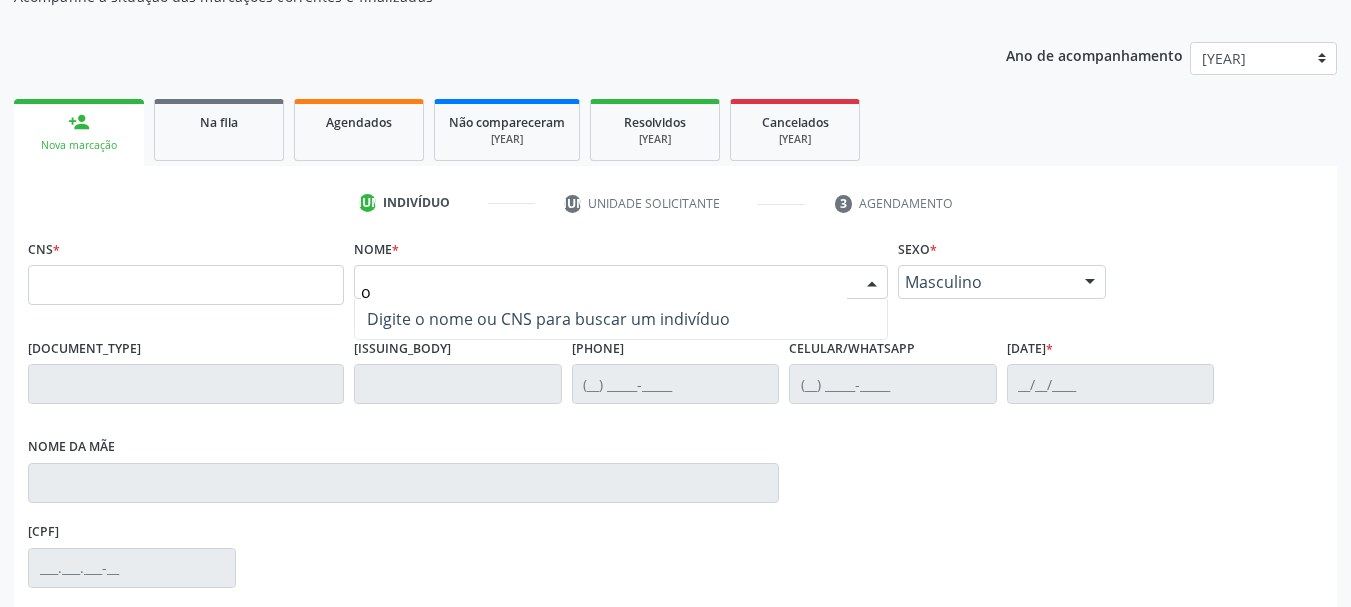 type on "od" 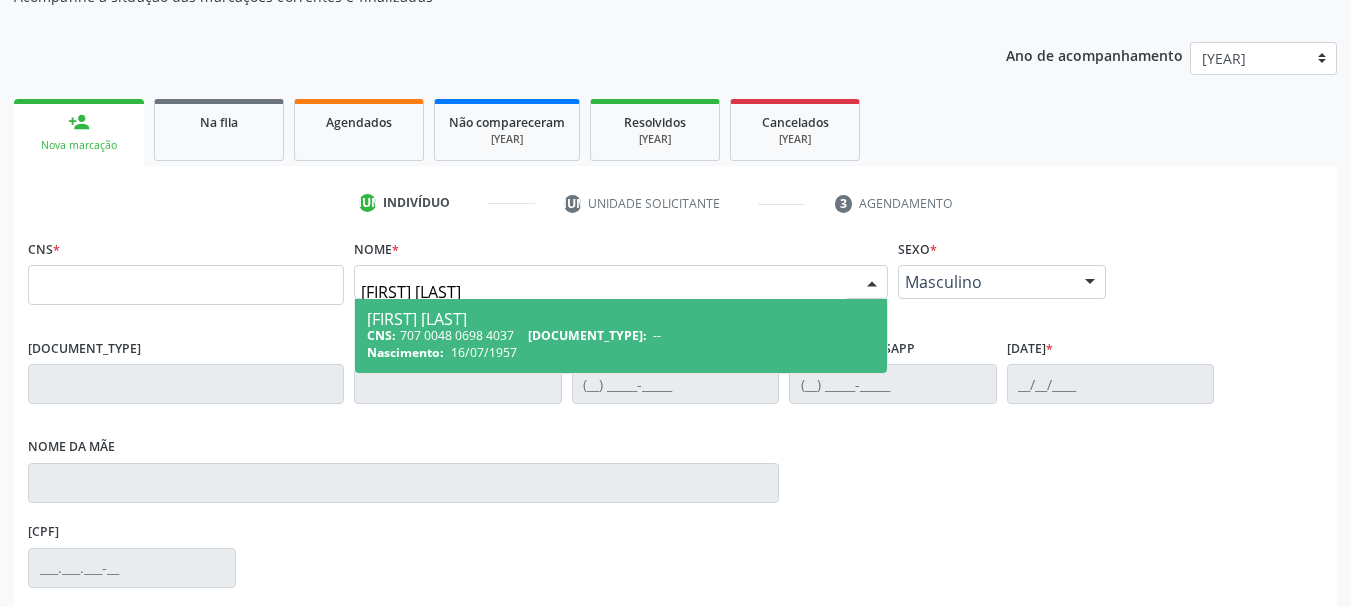 click on "[FIRST] [LAST]" at bounding box center [621, 319] 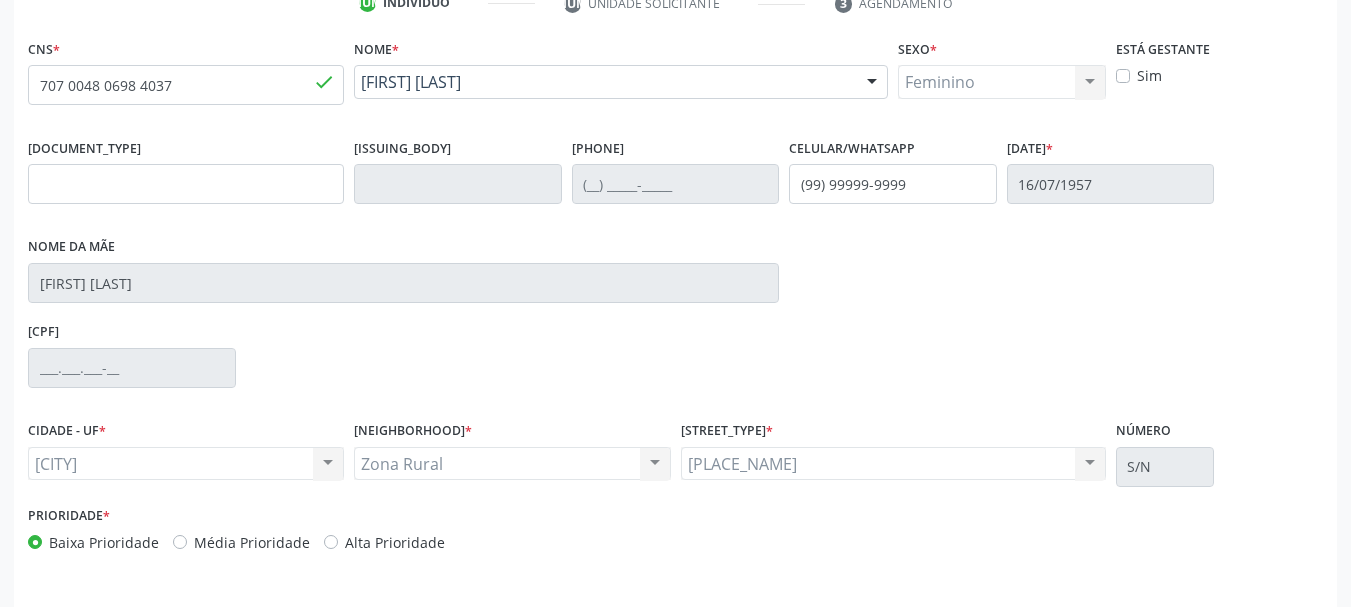 scroll, scrollTop: 463, scrollLeft: 0, axis: vertical 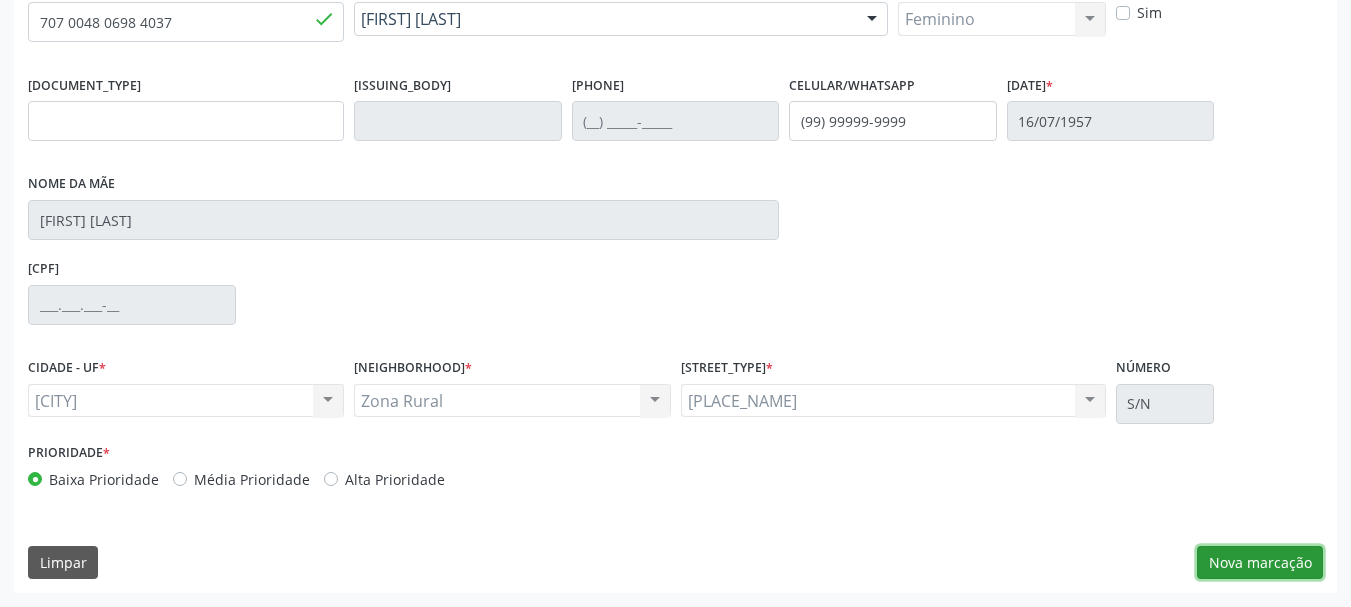 click on "Nova marcação" at bounding box center (1260, 563) 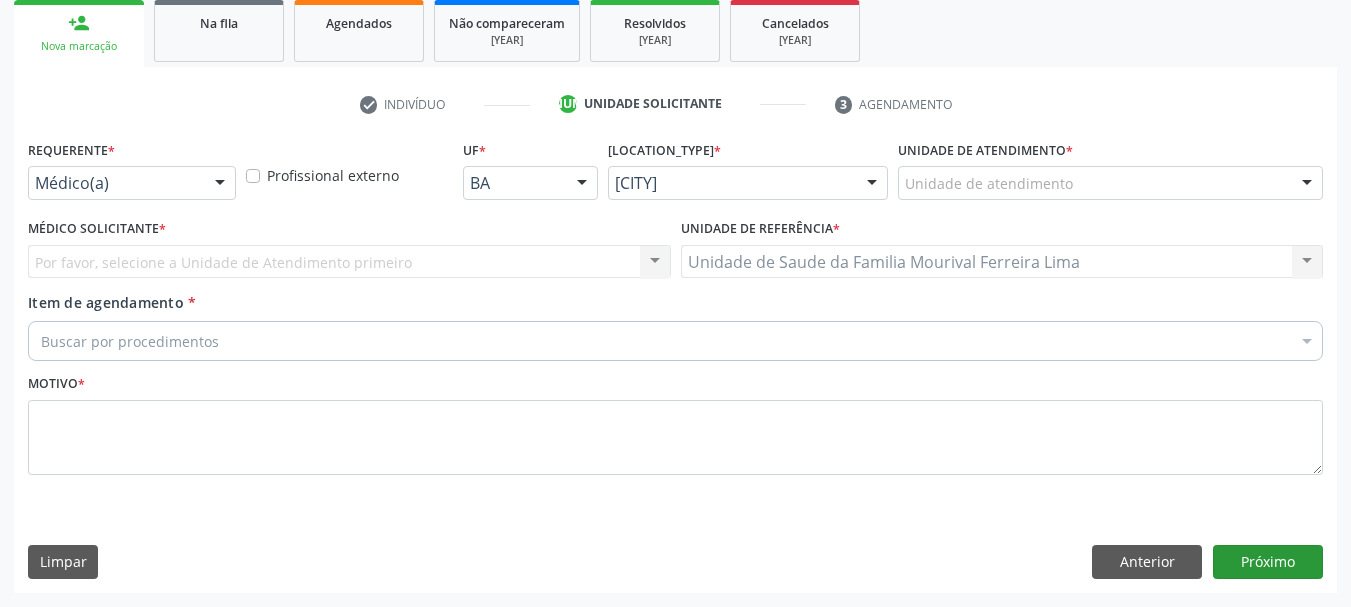 scroll, scrollTop: 299, scrollLeft: 0, axis: vertical 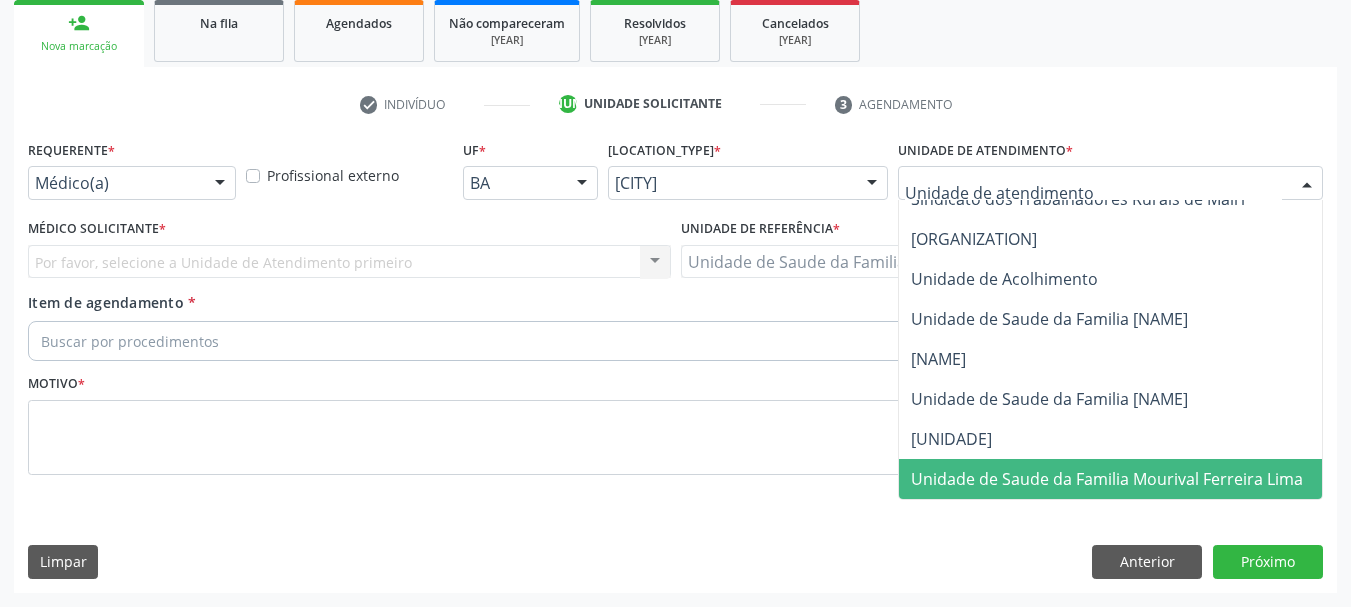 click on "Unidade de Saude da Familia Mourival Ferreira Lima" at bounding box center [1107, 479] 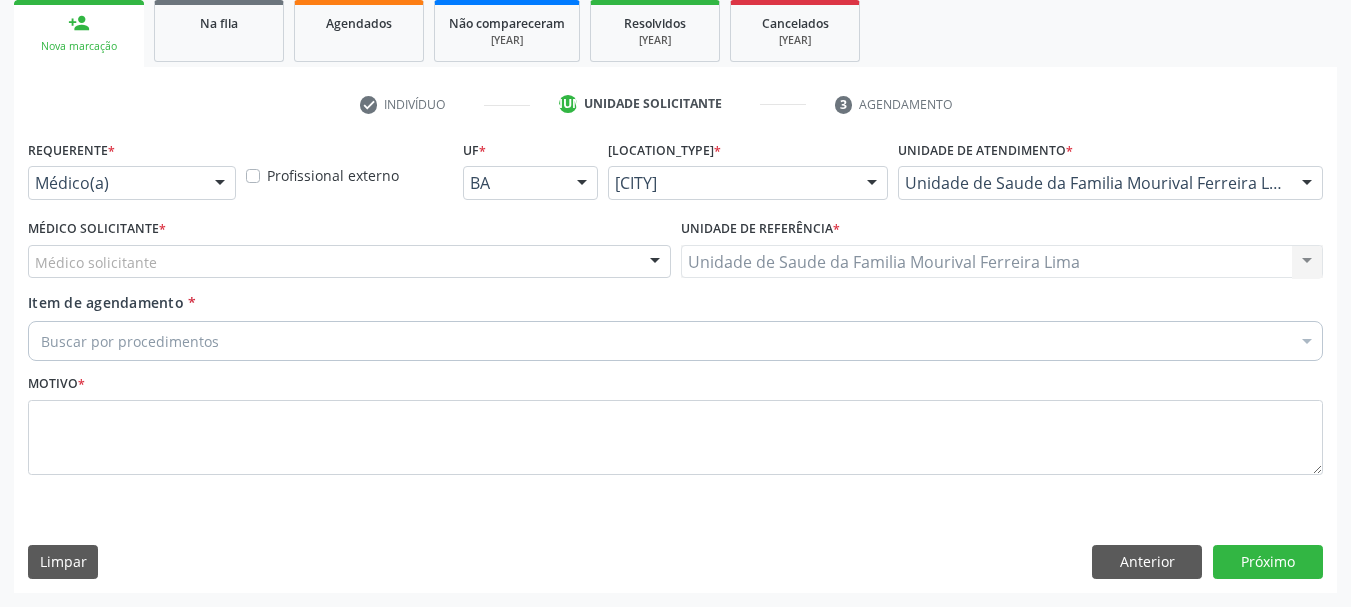 click on "Médico solicitante" at bounding box center (349, 262) 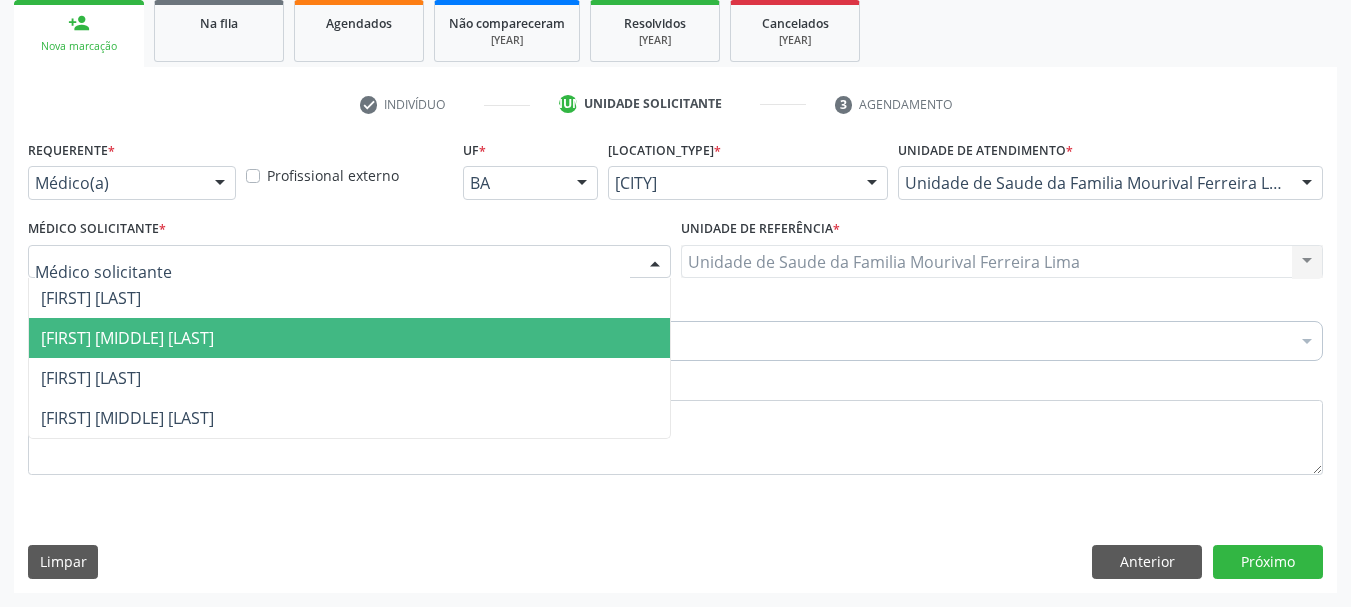 click on "[FIRST] [MIDDLE] [LAST]" at bounding box center [127, 338] 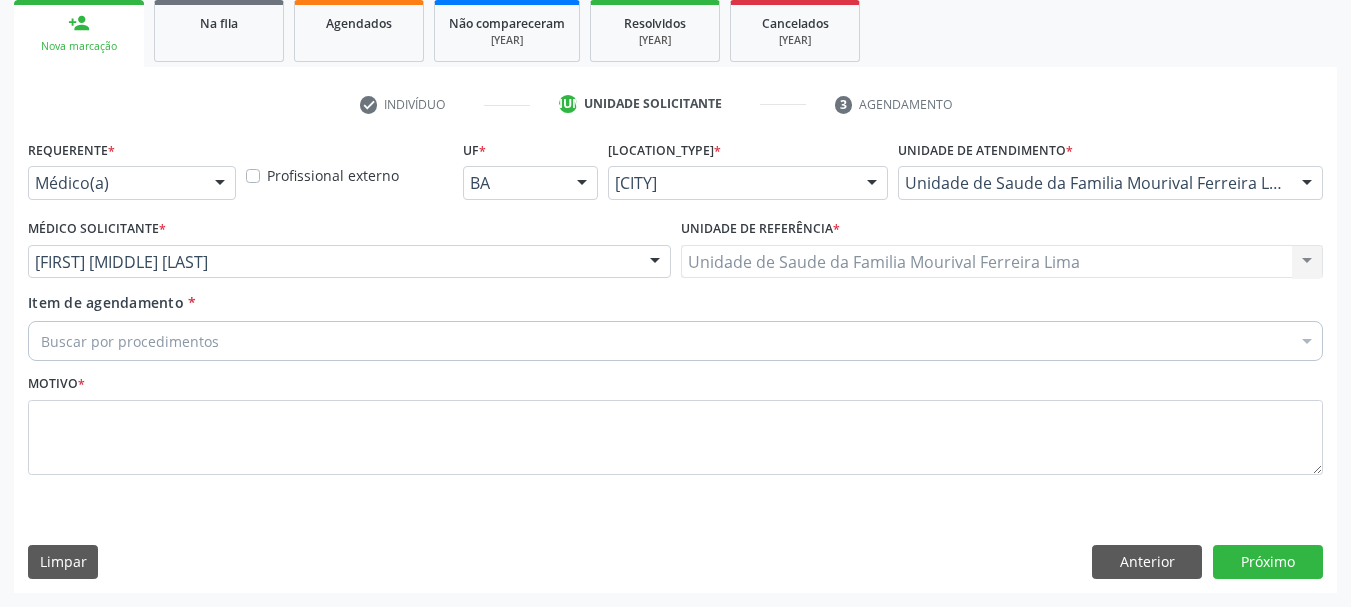 click on "Buscar por procedimentos" at bounding box center [675, 341] 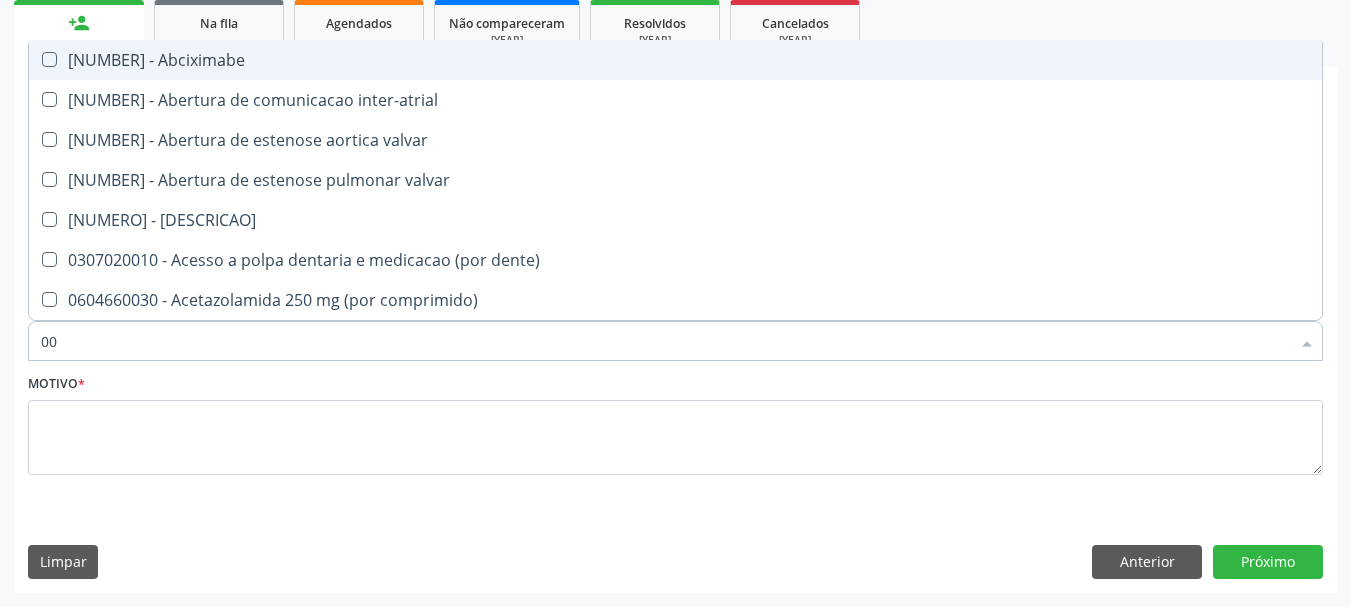 type on "000" 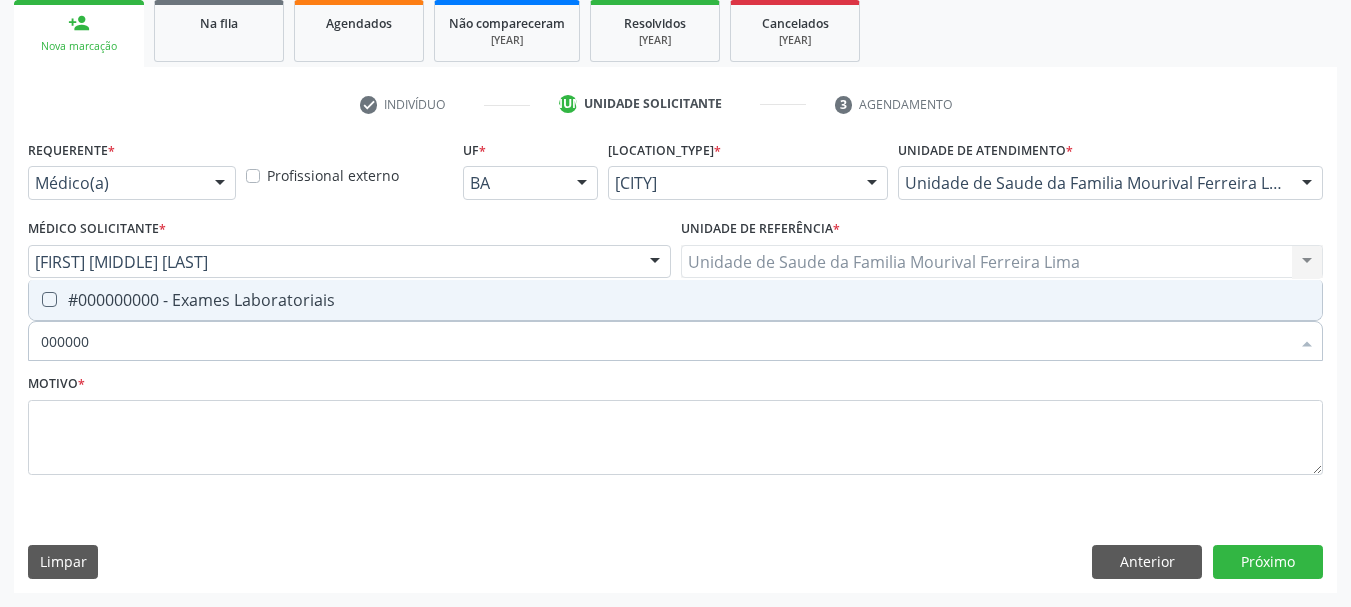 click on "#000000000 - Exames Laboratoriais" at bounding box center (675, 300) 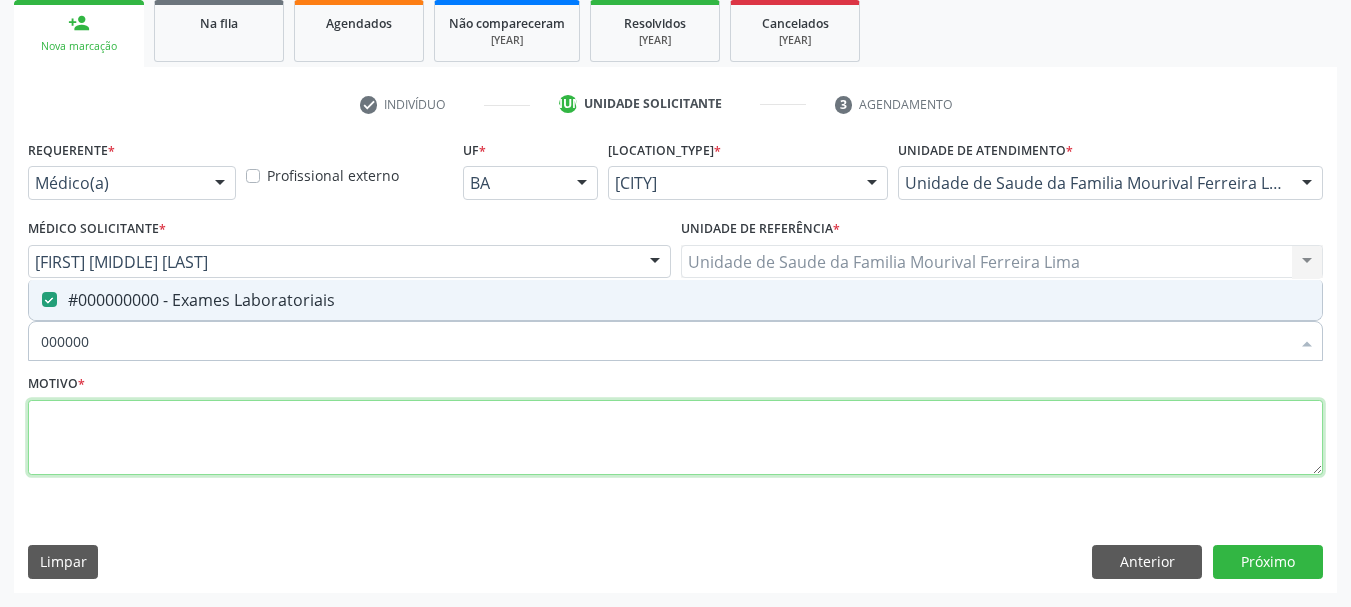 click at bounding box center (675, 438) 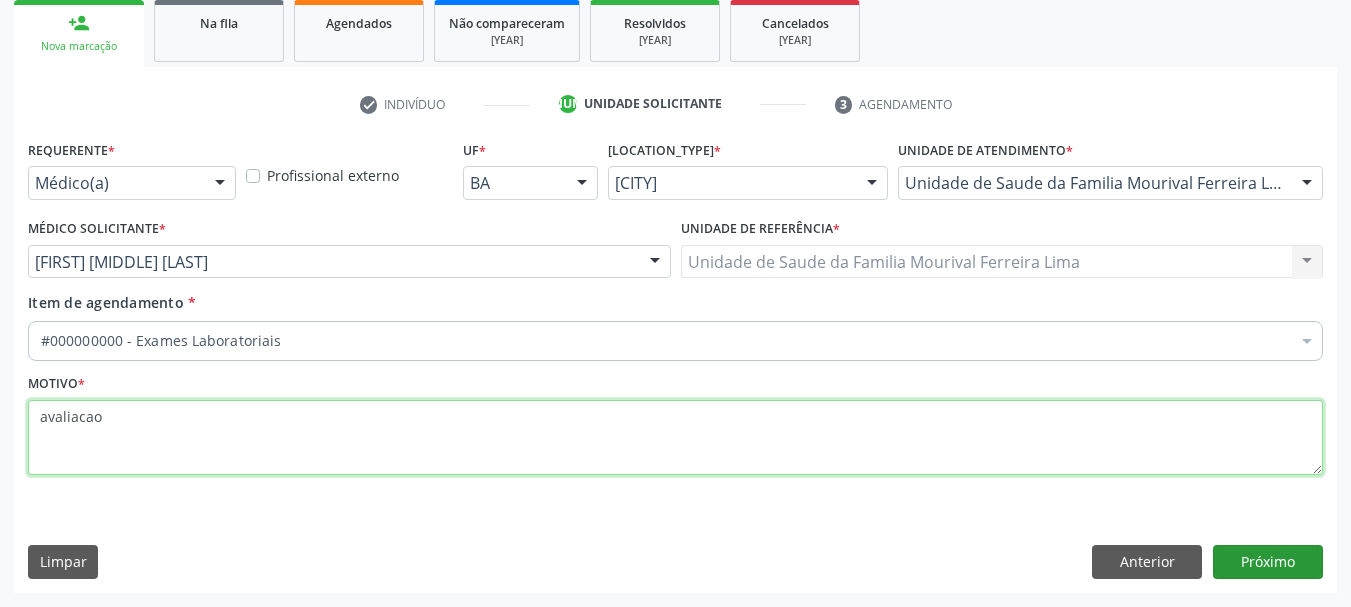 type on "avaliacao" 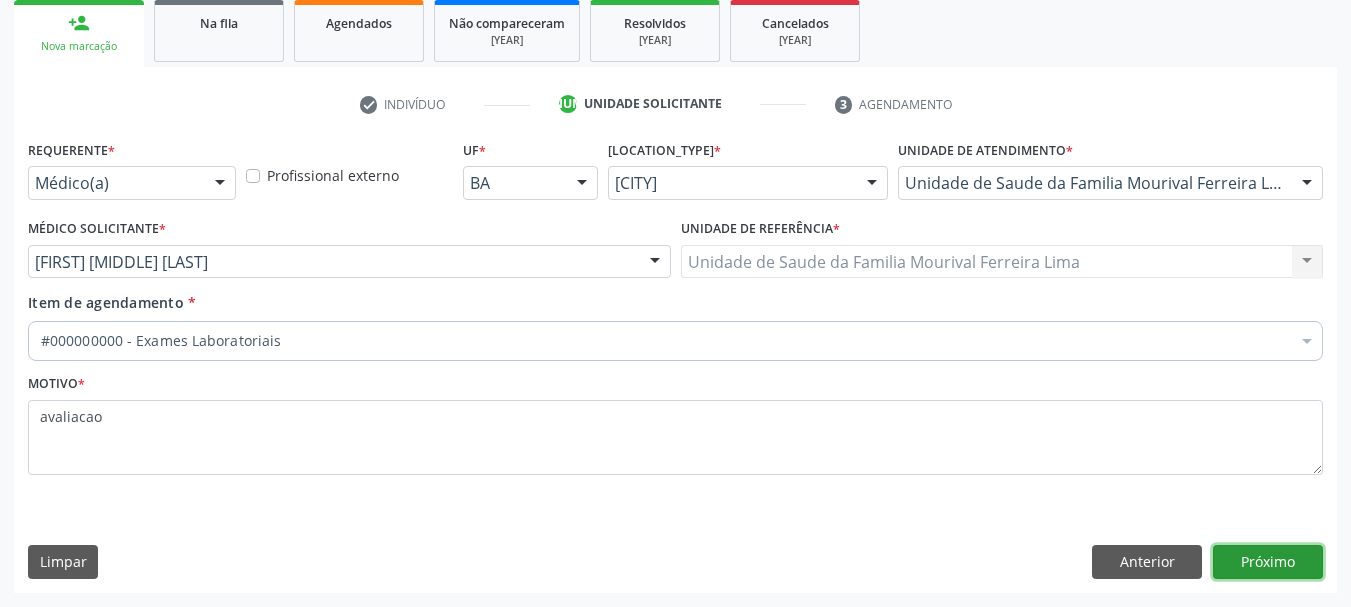 click on "Próximo" at bounding box center [1268, 562] 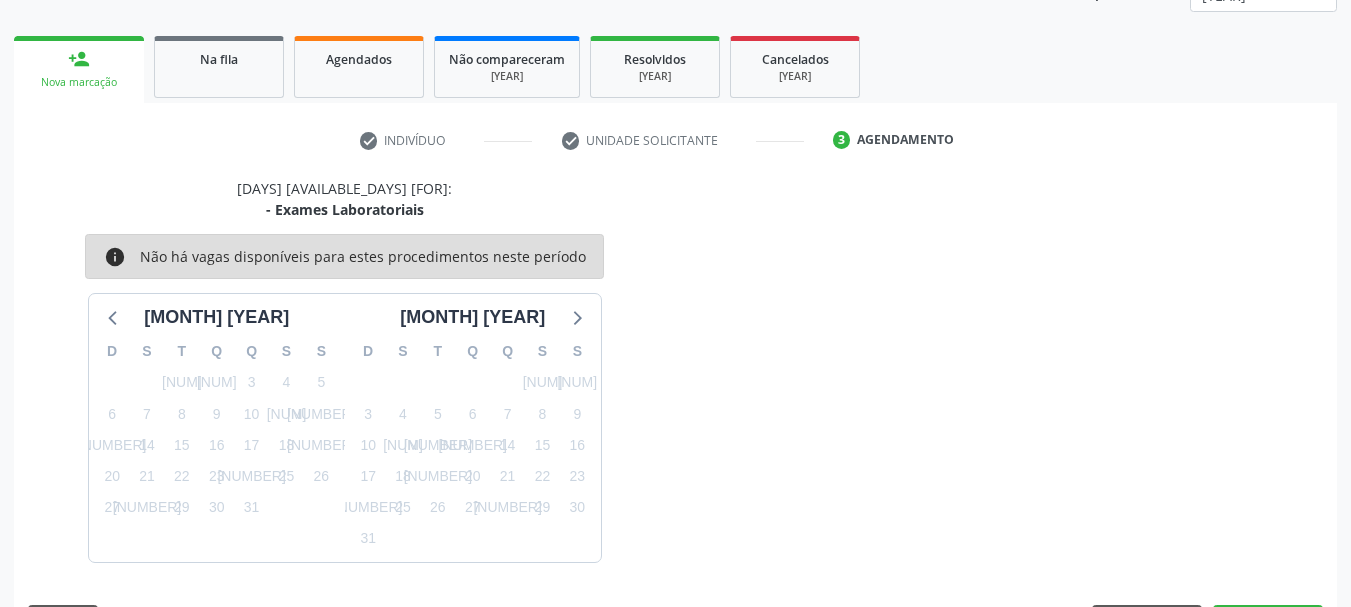 scroll, scrollTop: 299, scrollLeft: 0, axis: vertical 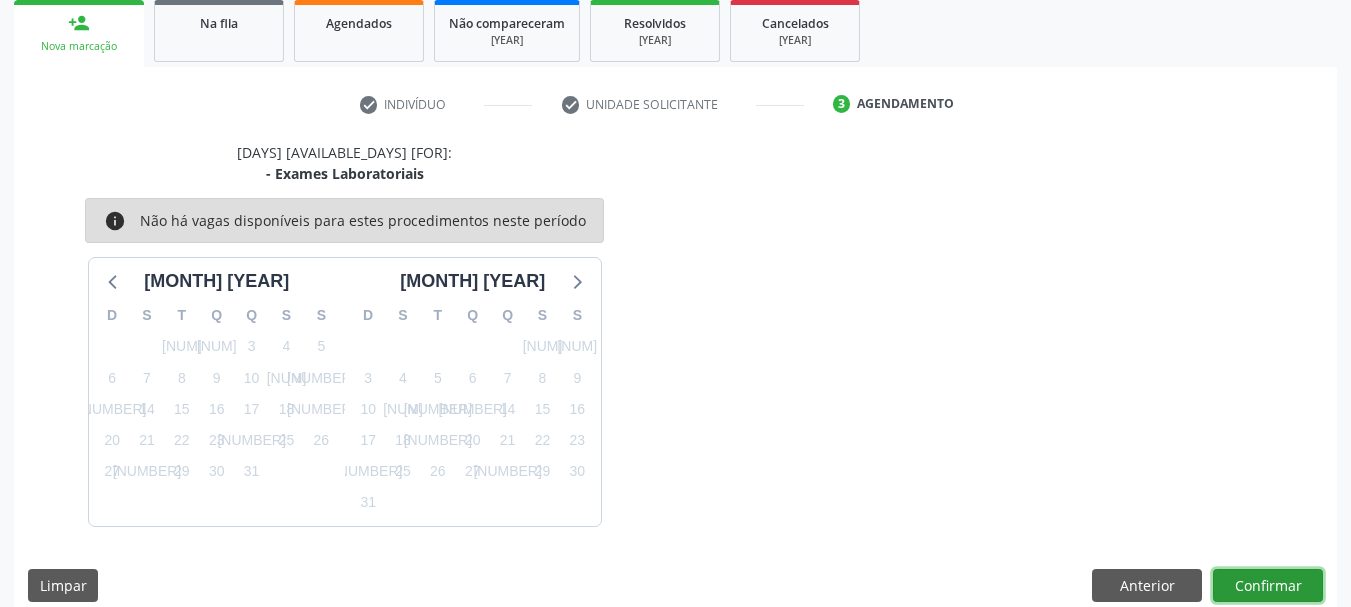 click on "Confirmar" at bounding box center (1268, 586) 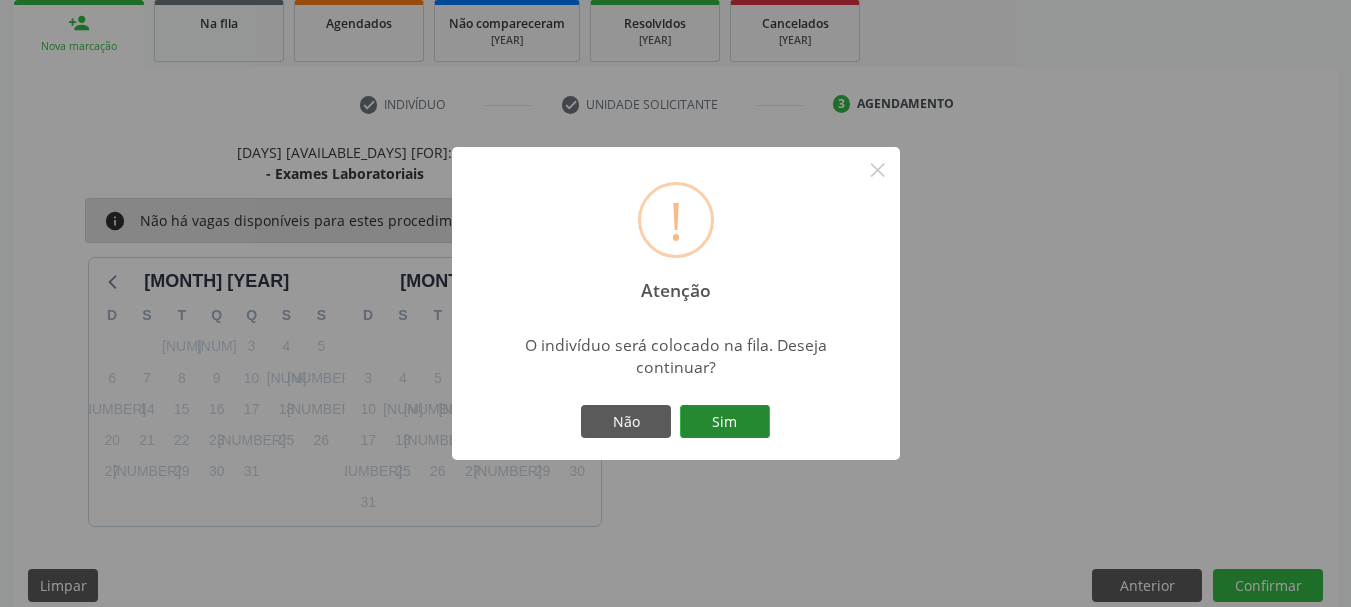 click on "Sim" at bounding box center (725, 422) 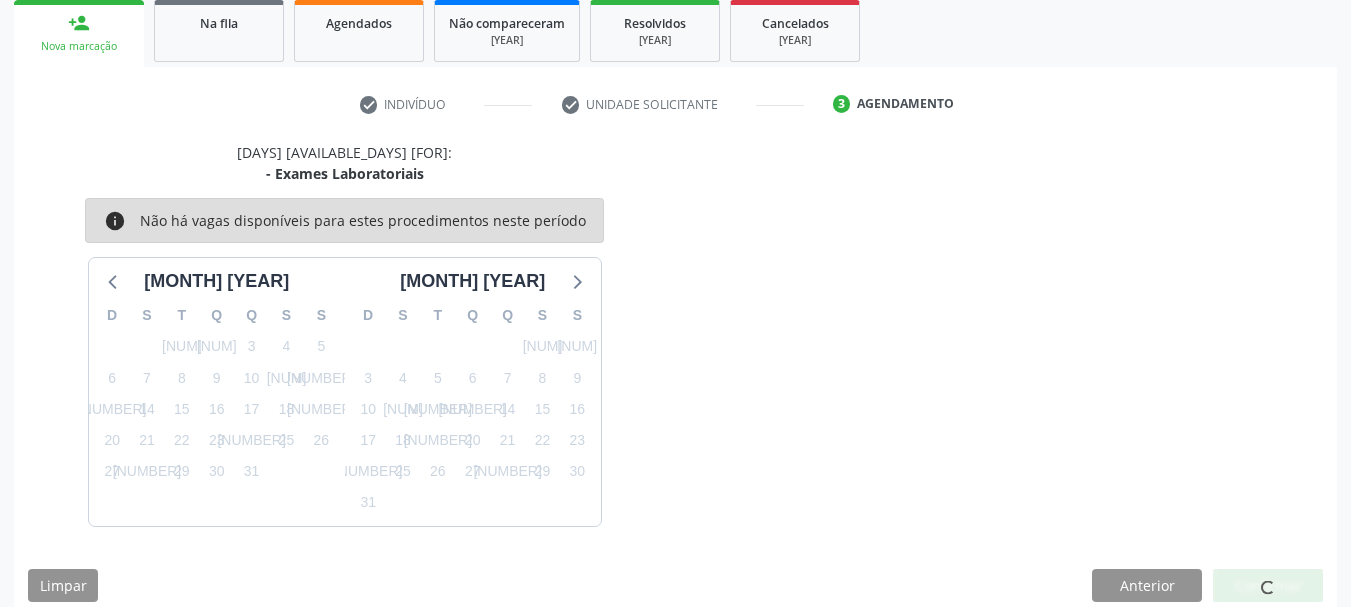 scroll, scrollTop: 60, scrollLeft: 0, axis: vertical 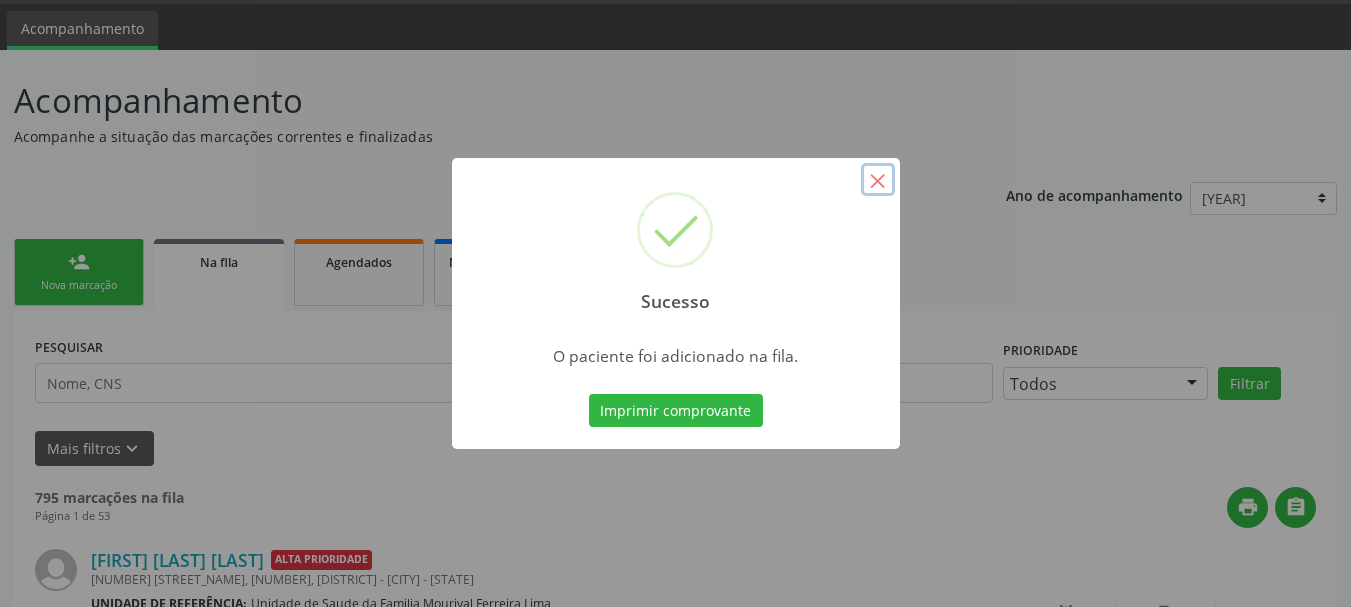 click on "×" at bounding box center (878, 180) 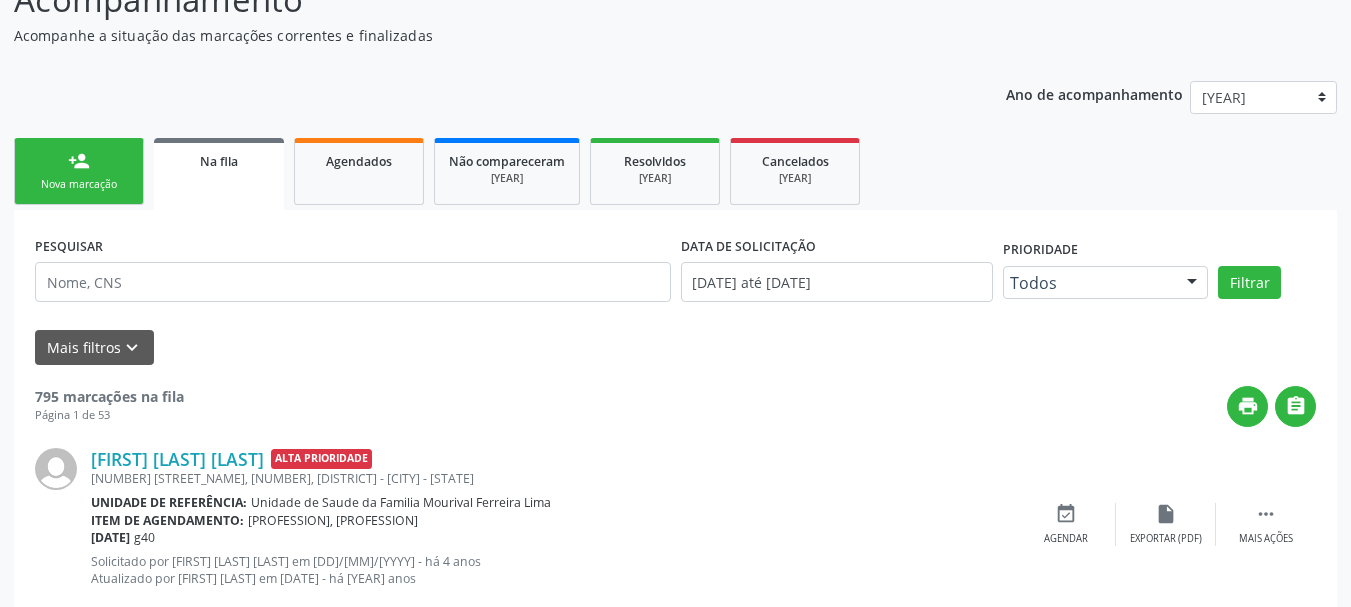 scroll, scrollTop: 160, scrollLeft: 0, axis: vertical 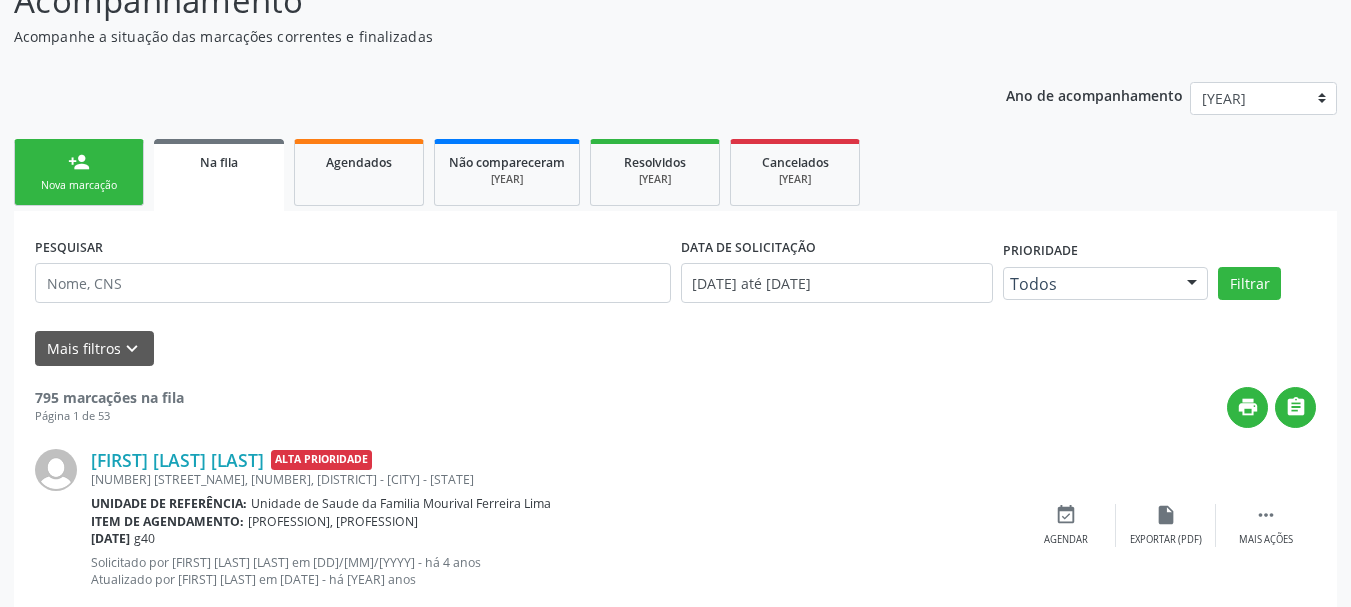 click on "person_add
Nova marcação" at bounding box center [79, 172] 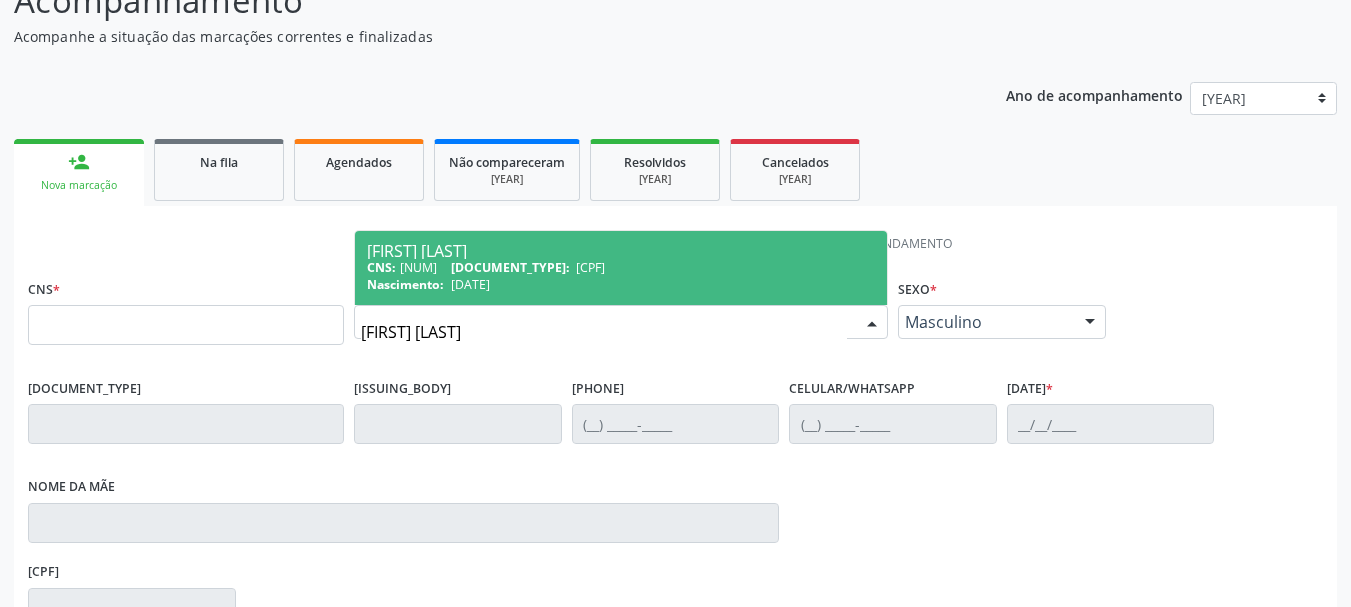 click on "[FIRST] [LAST]" at bounding box center [621, 251] 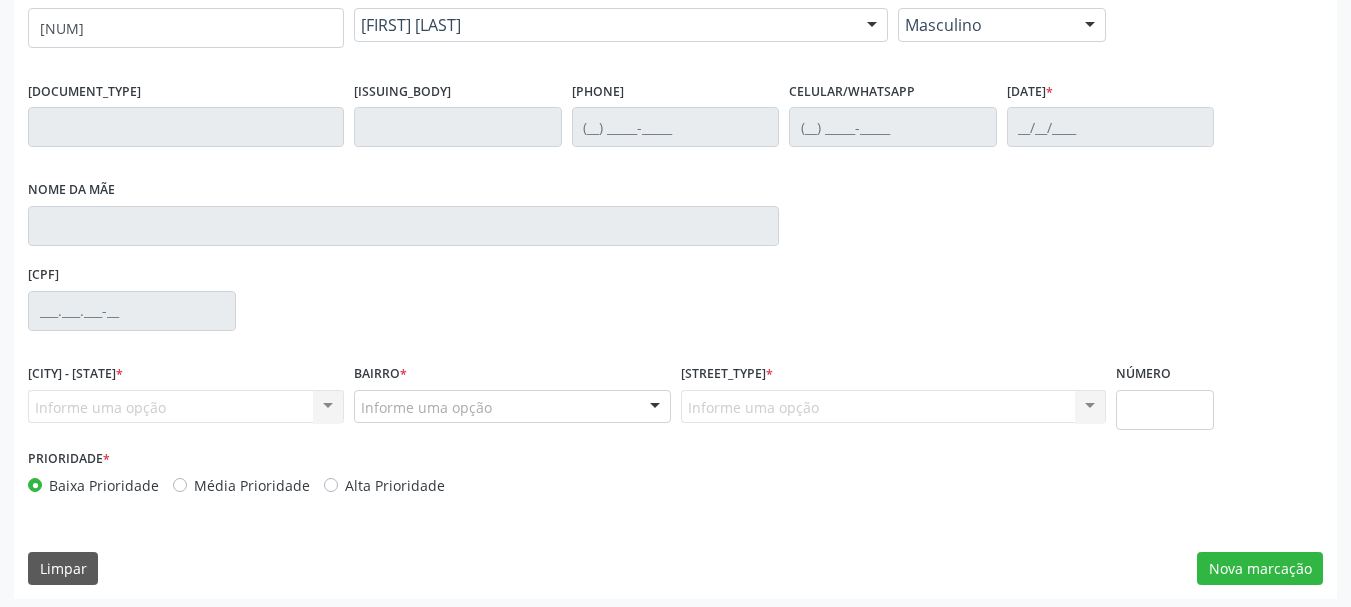 scroll, scrollTop: 460, scrollLeft: 0, axis: vertical 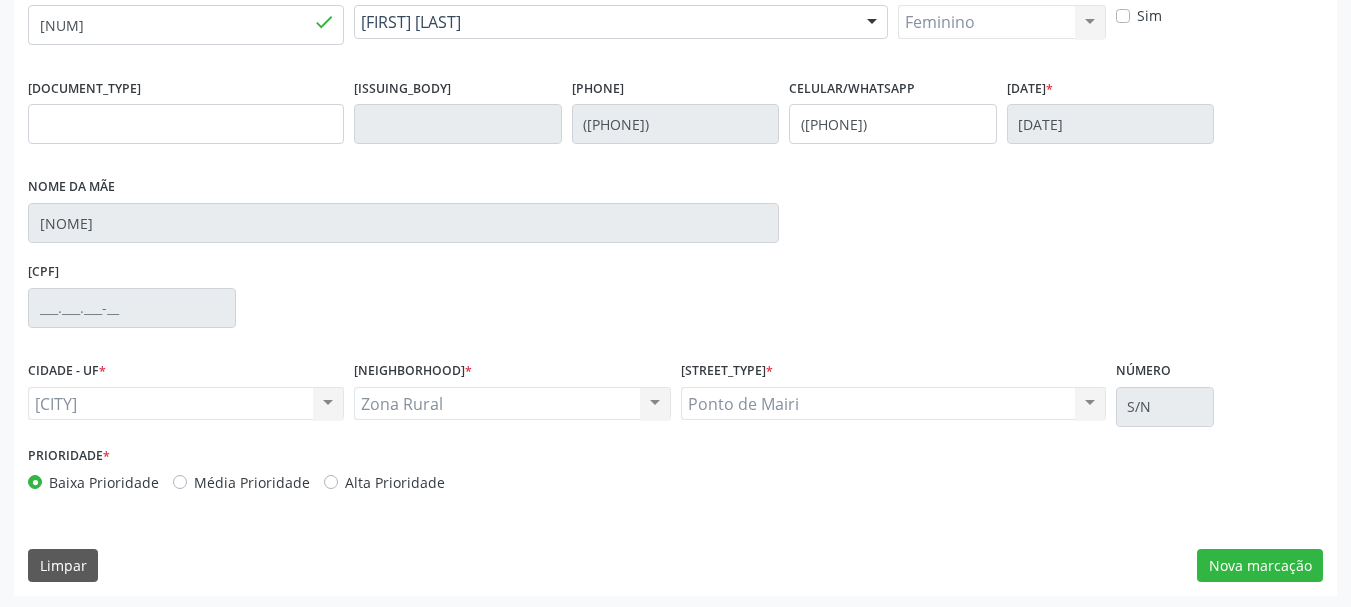 click on "Média Prioridade" at bounding box center (252, 482) 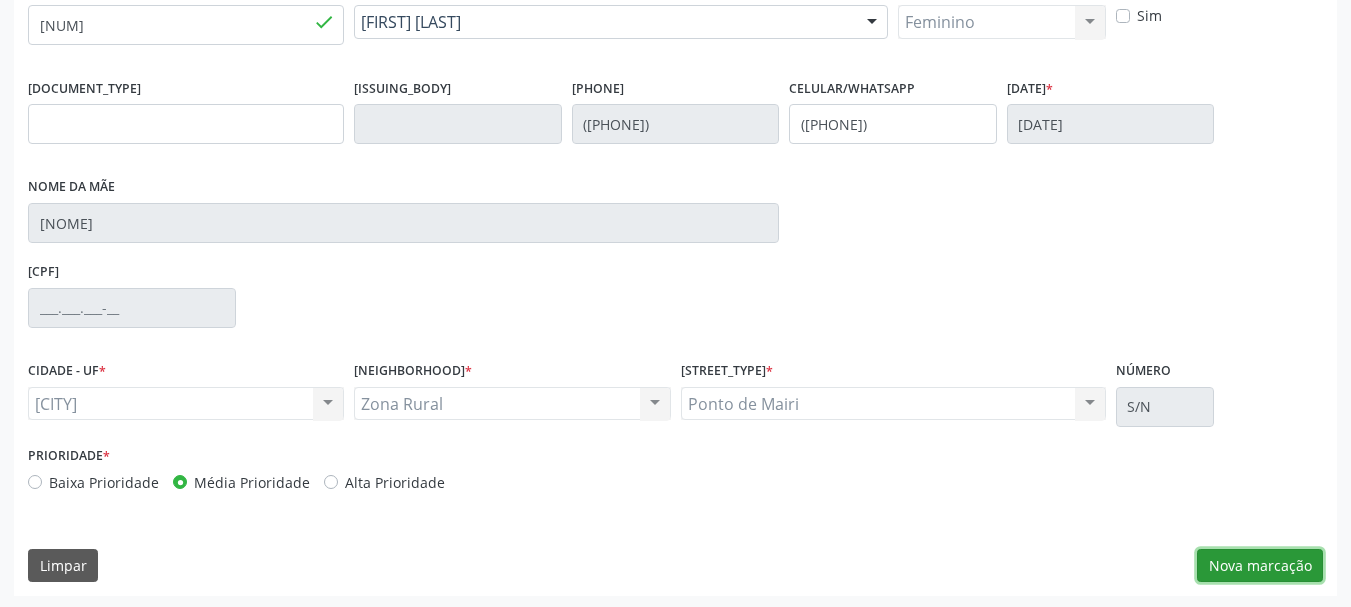 click on "Nova marcação" at bounding box center [1260, 566] 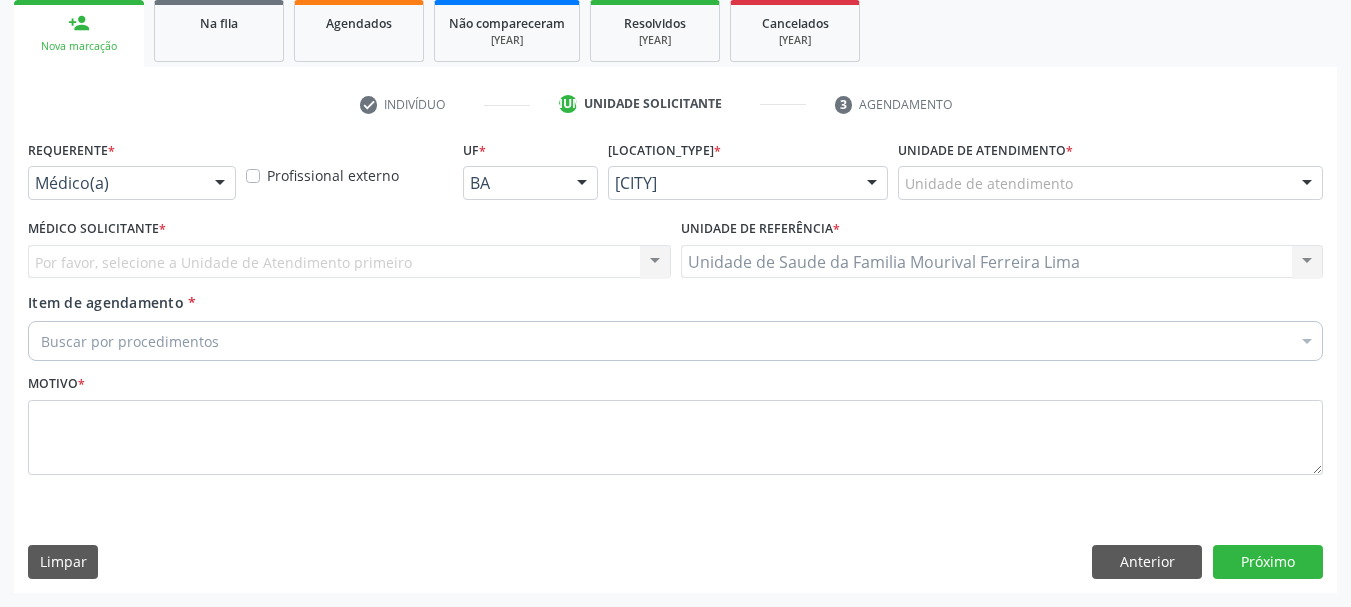 scroll, scrollTop: 299, scrollLeft: 0, axis: vertical 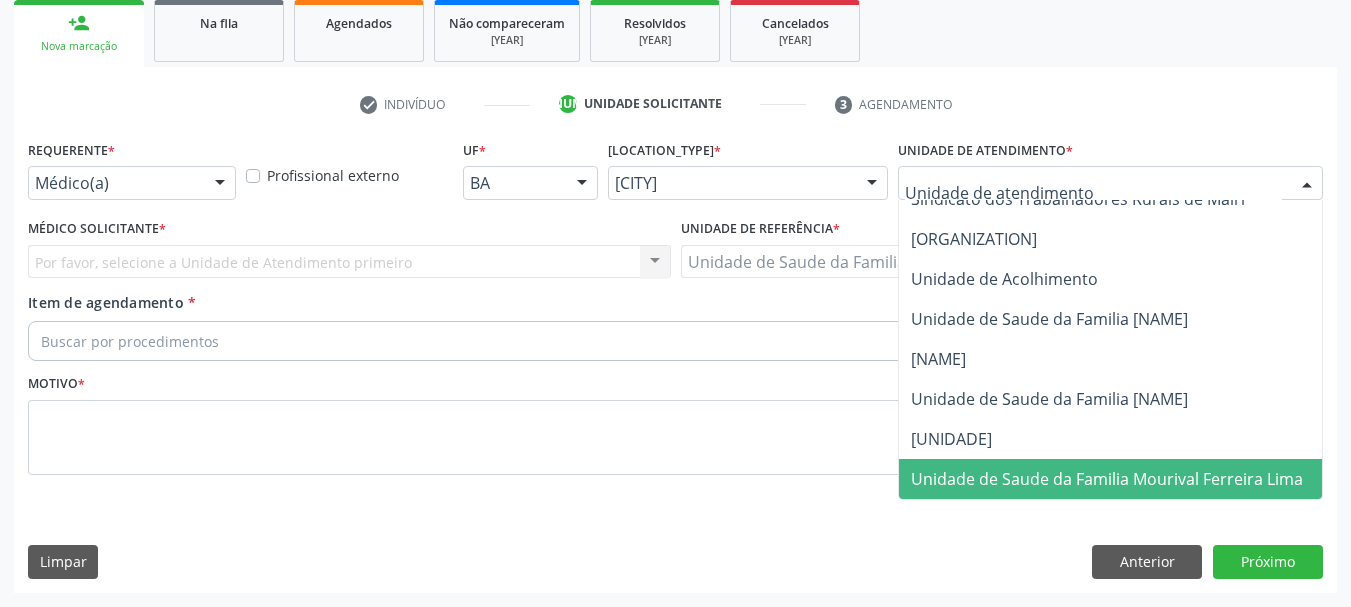 click on "Unidade de Saude da Familia Mourival Ferreira Lima" at bounding box center [1107, 479] 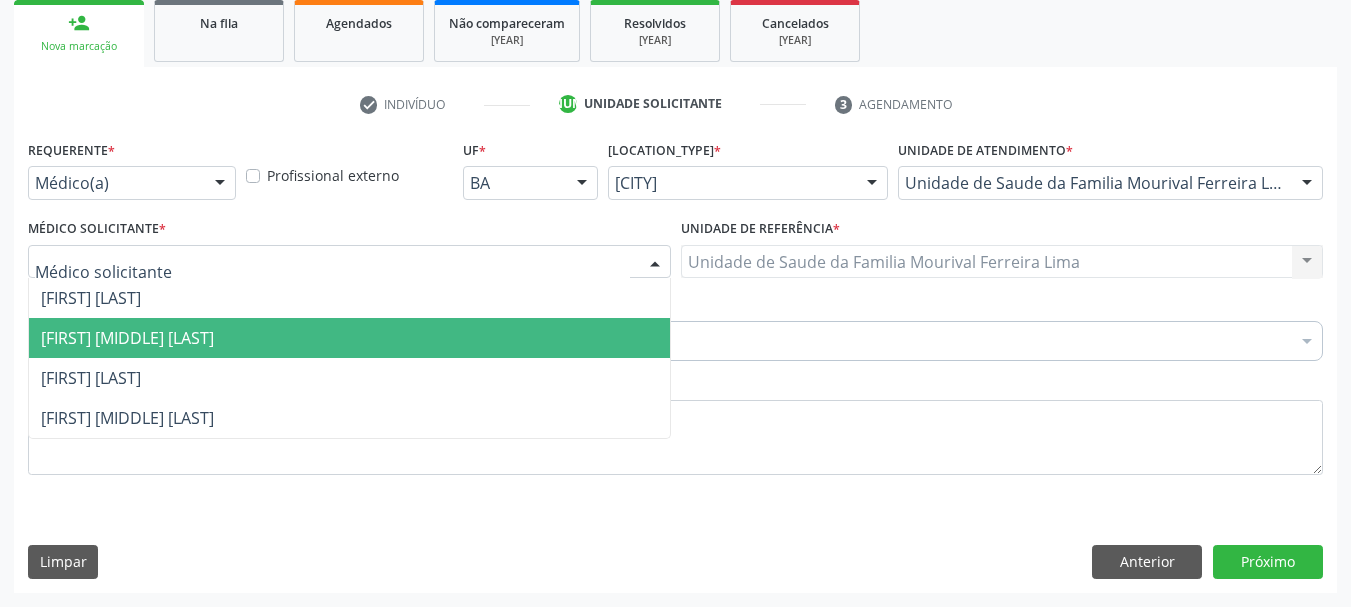 click on "[FIRST] [MIDDLE] [LAST]" at bounding box center [127, 338] 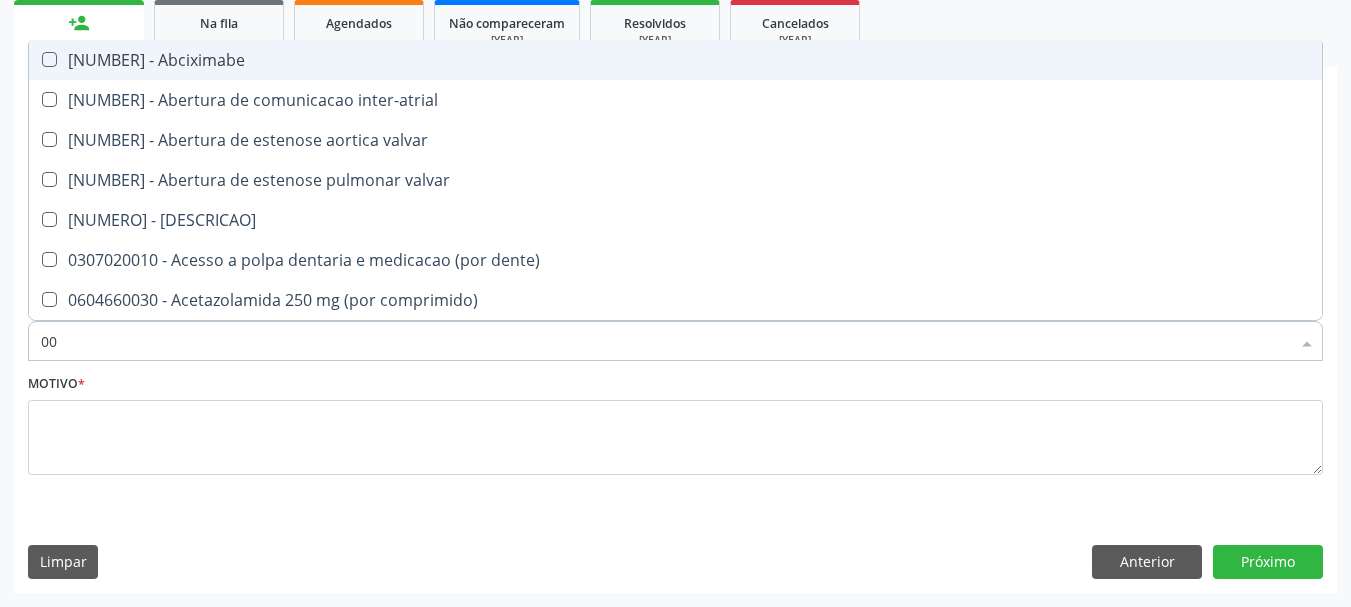 type on "000" 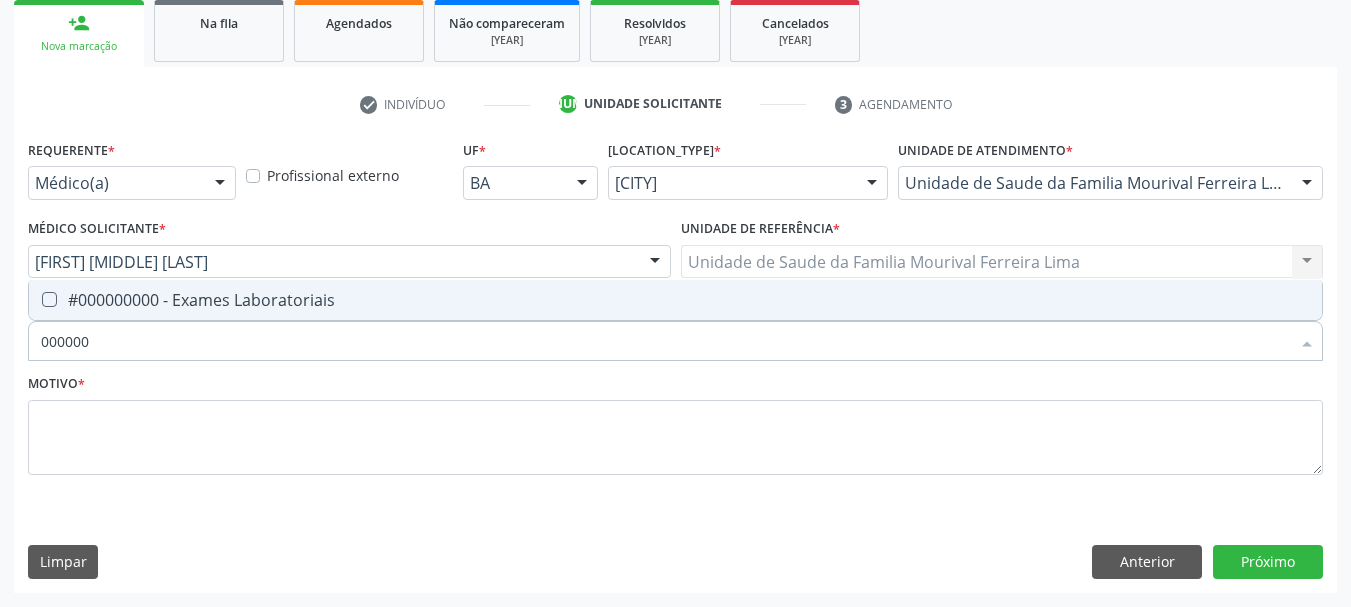 click on "#000000000 - Exames Laboratoriais" at bounding box center [675, 300] 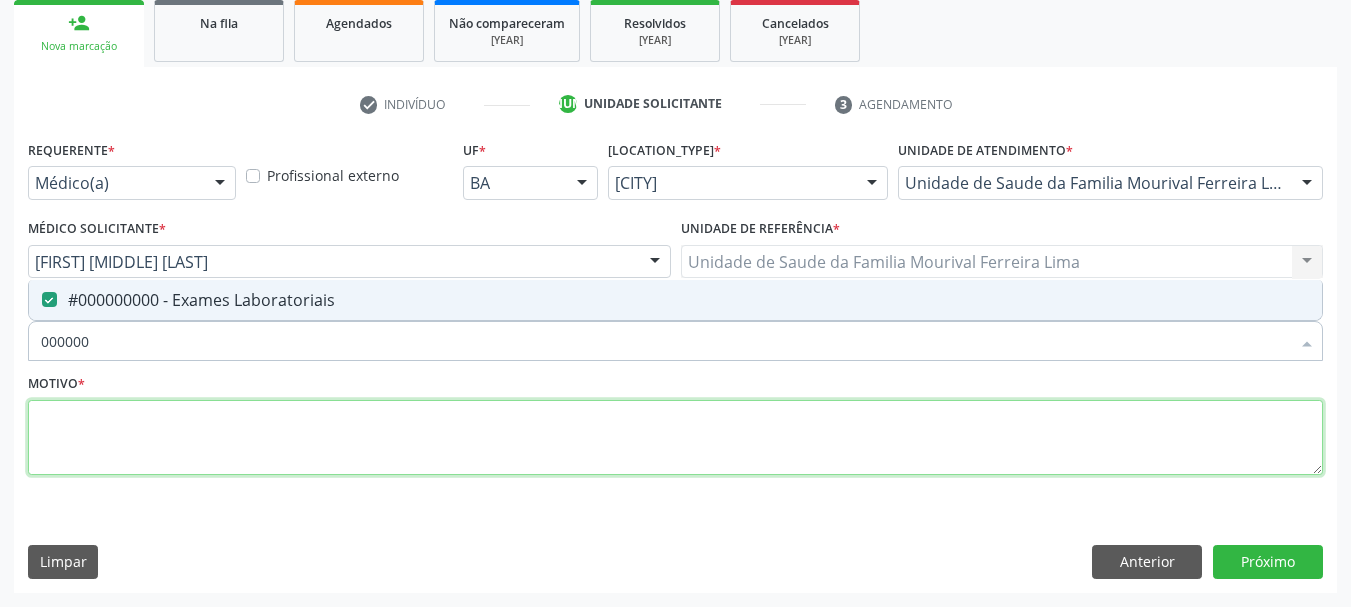 click at bounding box center [675, 438] 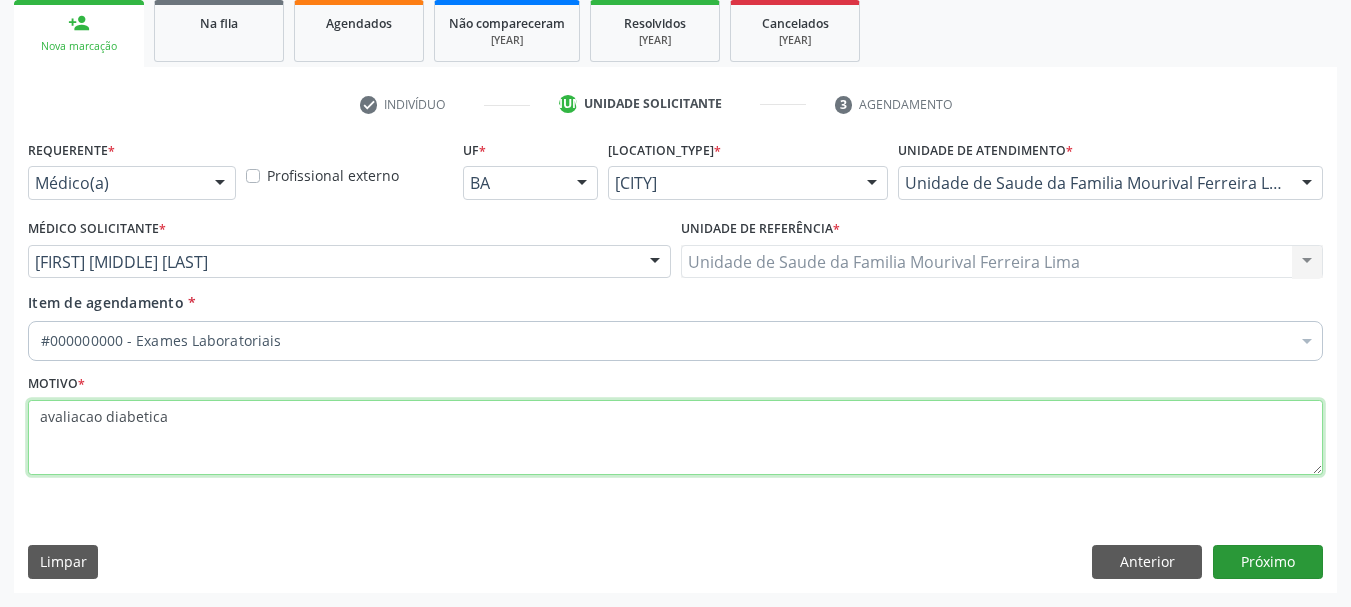 type on "avaliacao diabetica" 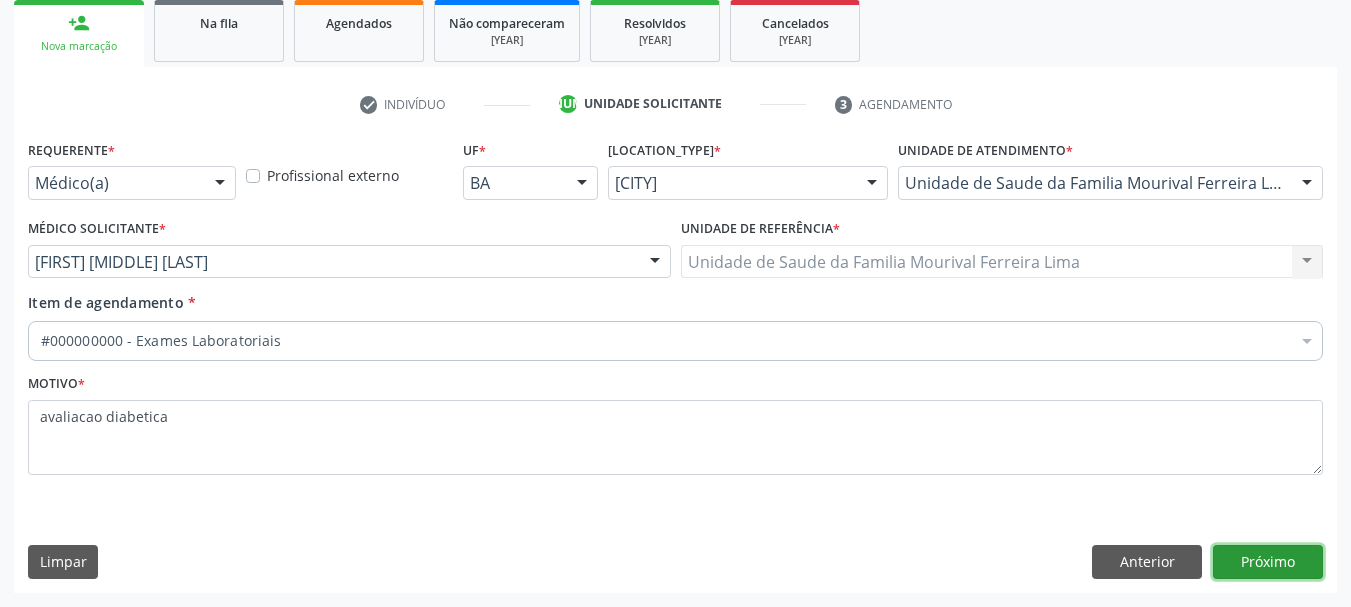 click on "Próximo" at bounding box center (1268, 562) 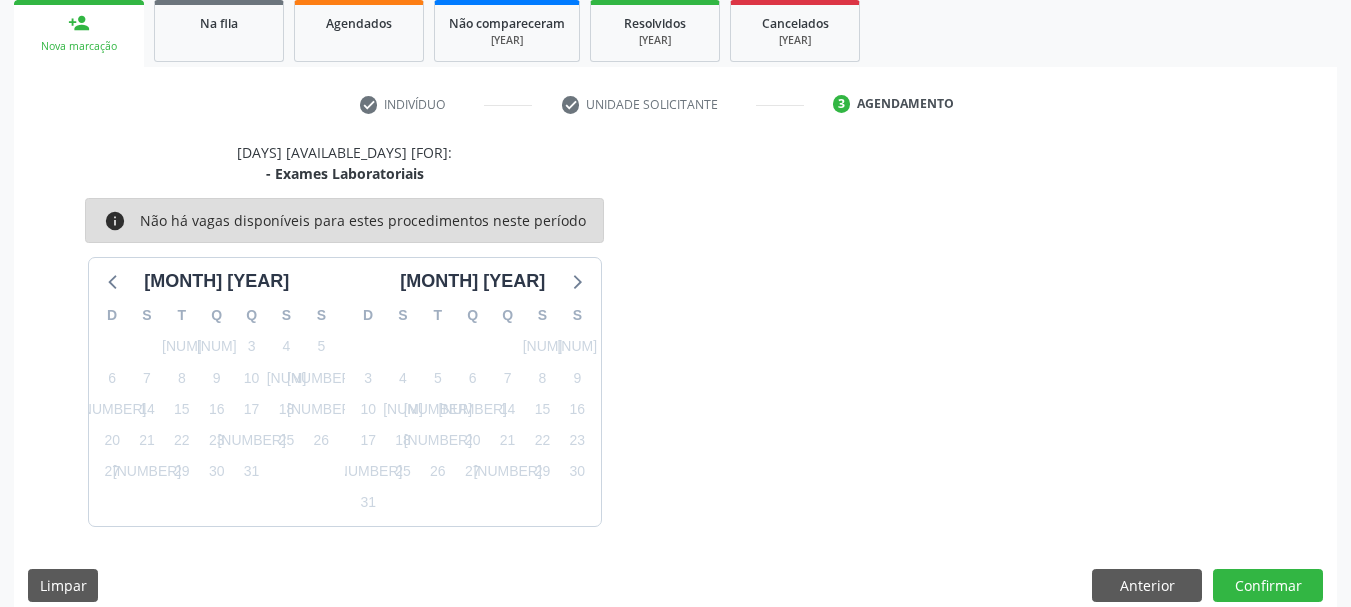 scroll, scrollTop: 322, scrollLeft: 0, axis: vertical 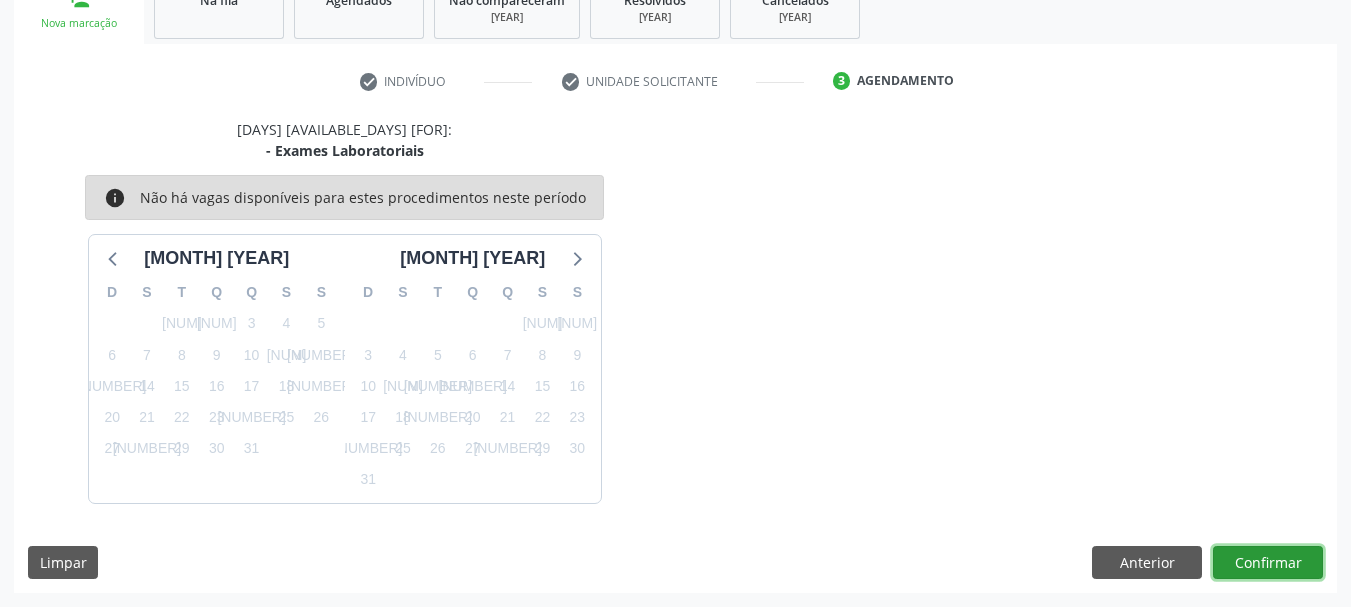 click on "Confirmar" at bounding box center [1268, 563] 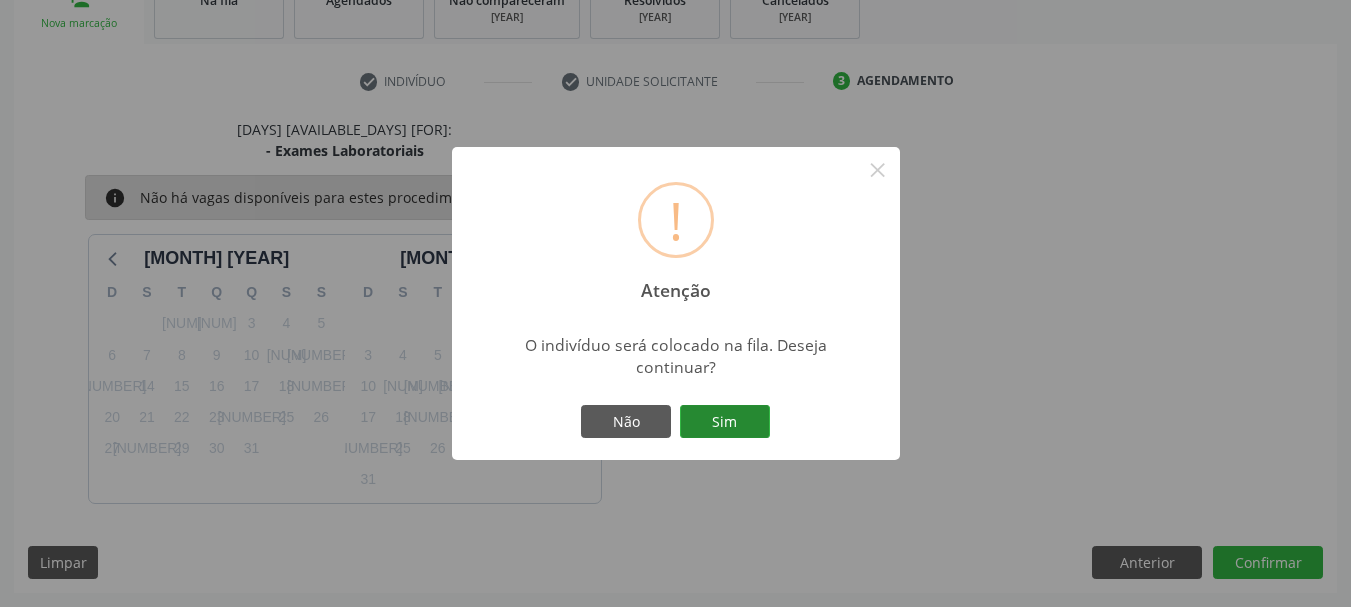 click on "Sim" at bounding box center [725, 422] 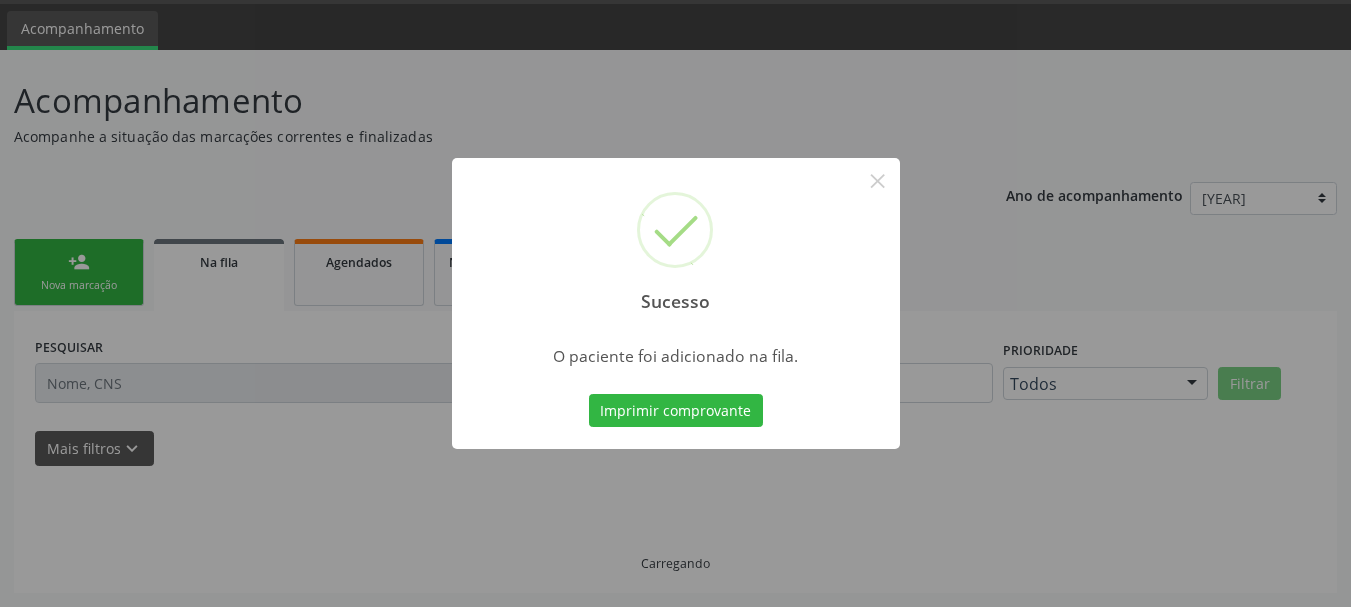 scroll, scrollTop: 60, scrollLeft: 0, axis: vertical 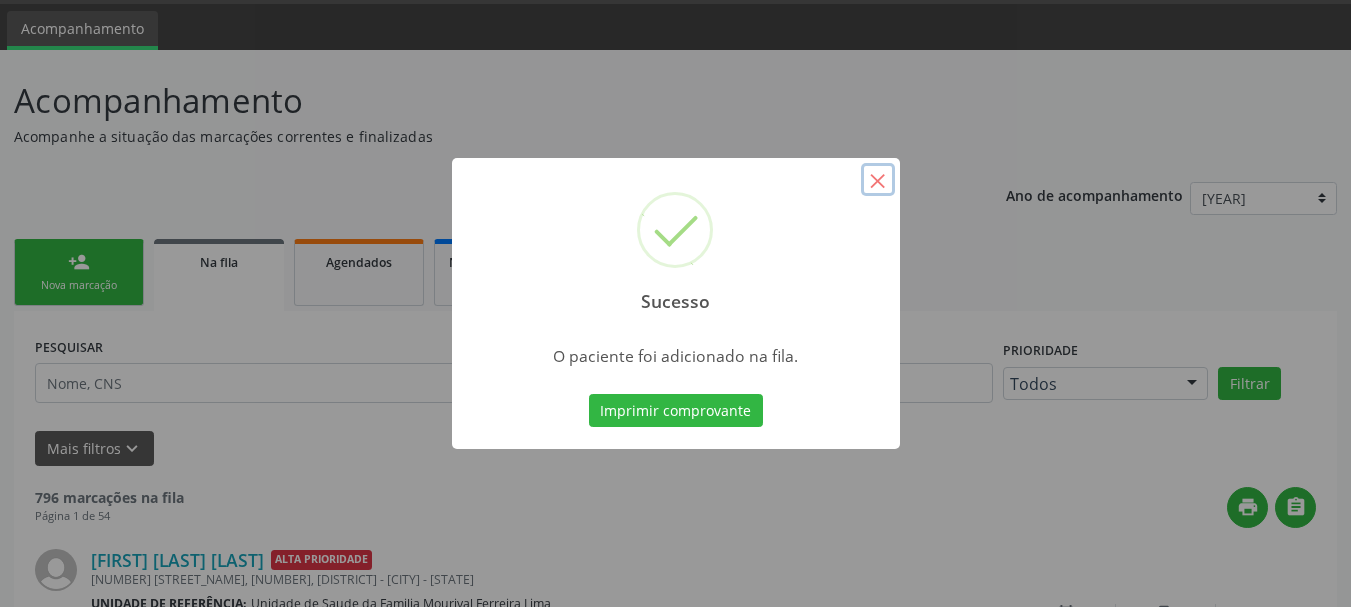 click on "×" at bounding box center [878, 180] 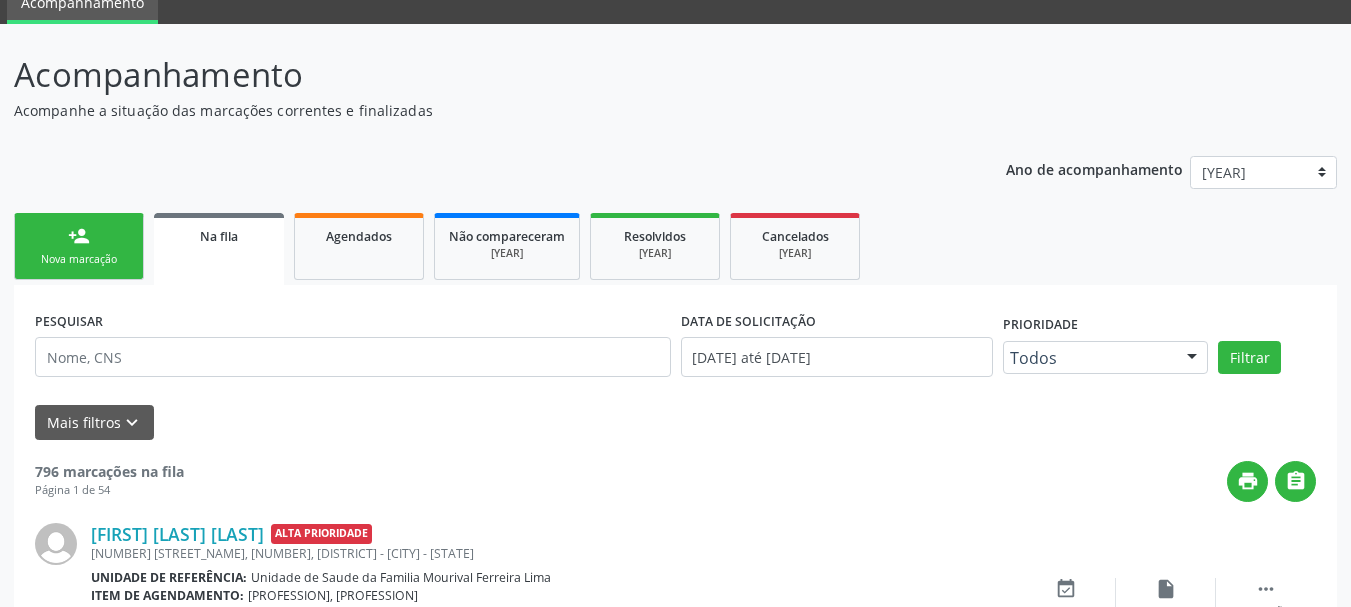 scroll, scrollTop: 0, scrollLeft: 0, axis: both 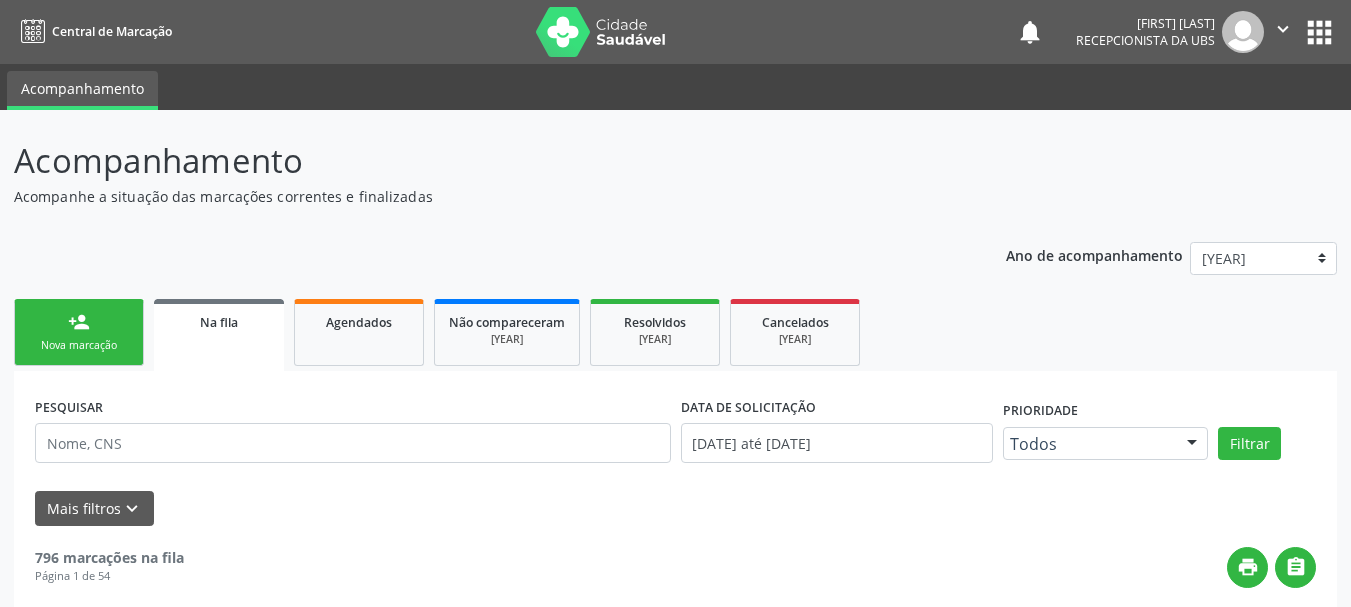 click on "person_add
Nova marcação" at bounding box center (79, 332) 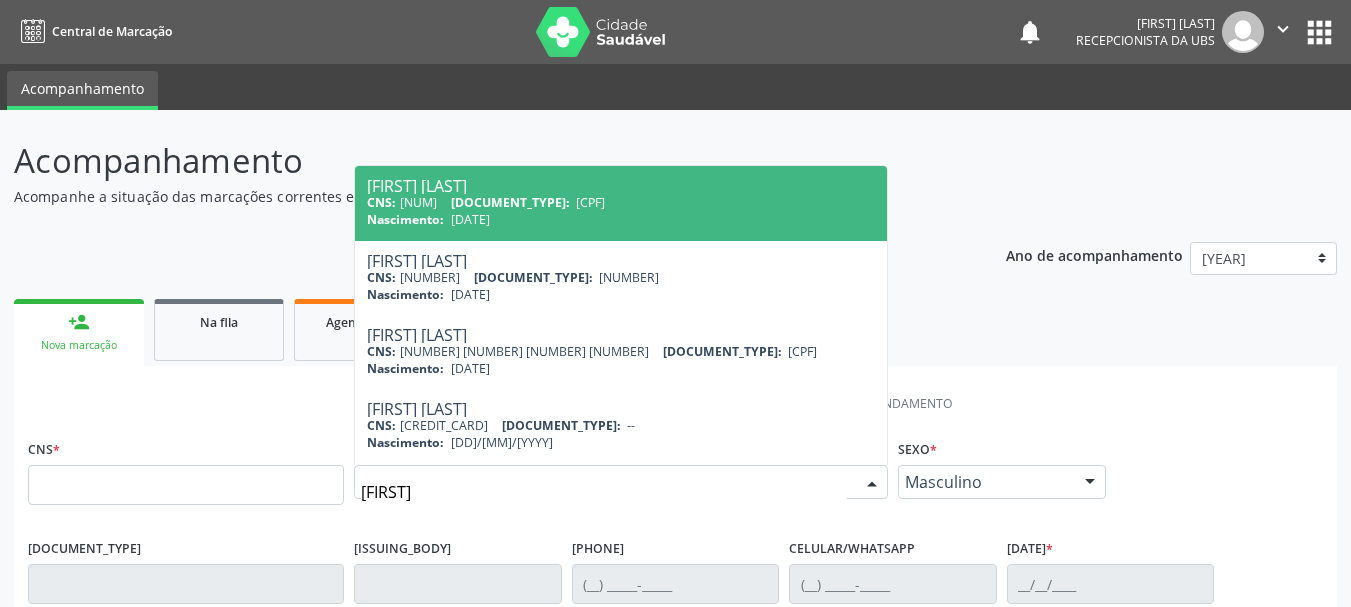 click on "CNS:
[NUMBER]
CPF:
[NUMBER]" at bounding box center (621, 202) 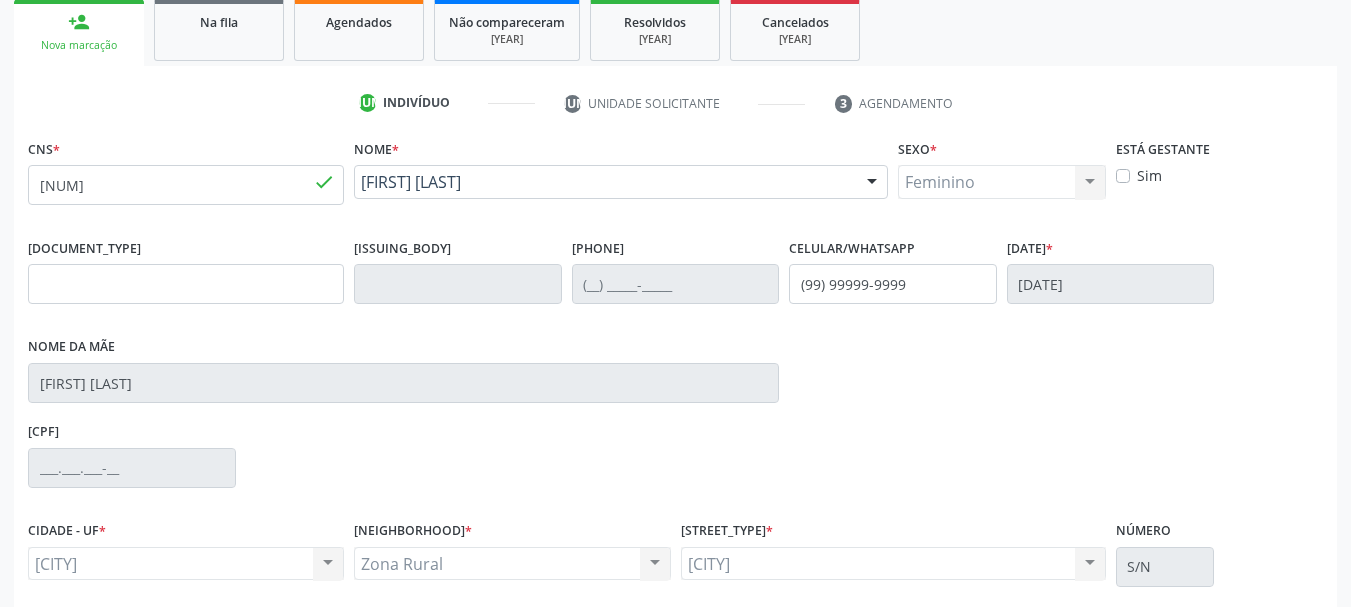 scroll, scrollTop: 463, scrollLeft: 0, axis: vertical 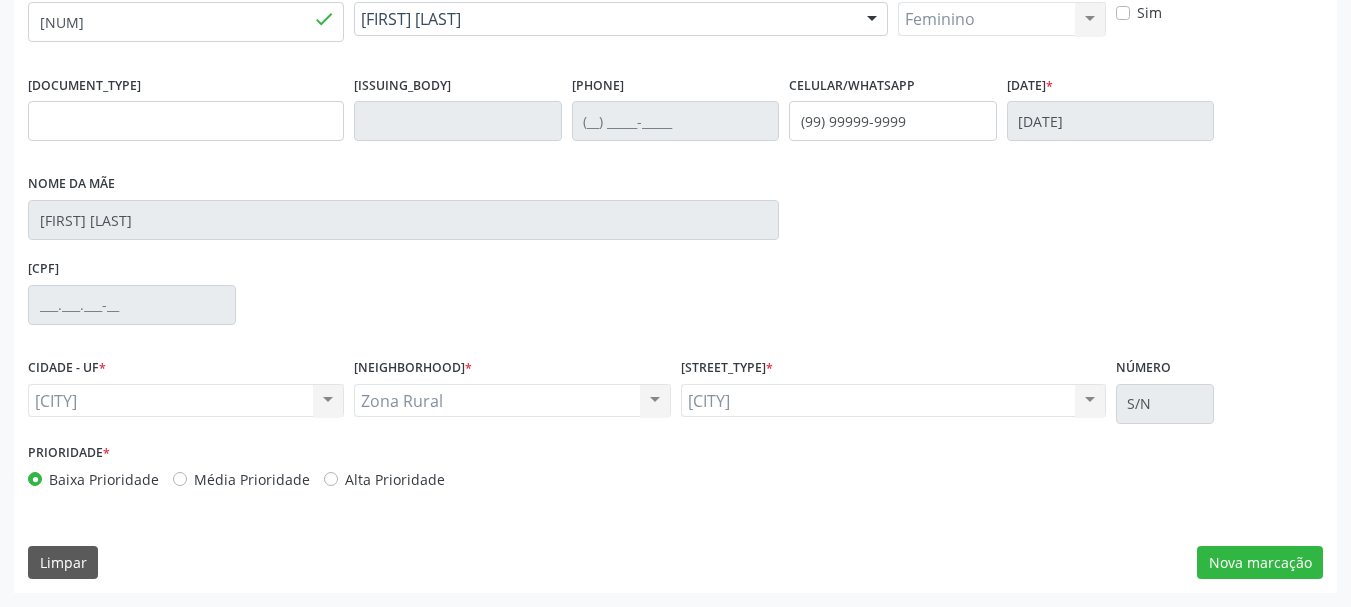 click on "Média Prioridade" at bounding box center (252, 479) 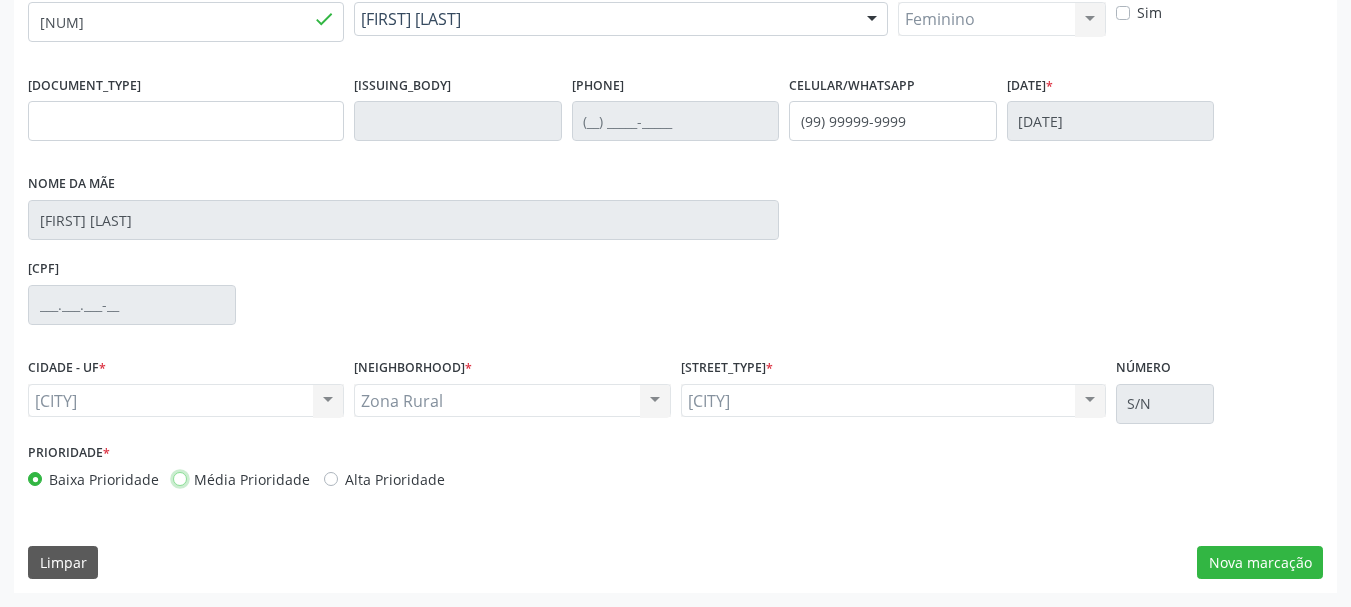 click on "Média Prioridade" at bounding box center (180, 478) 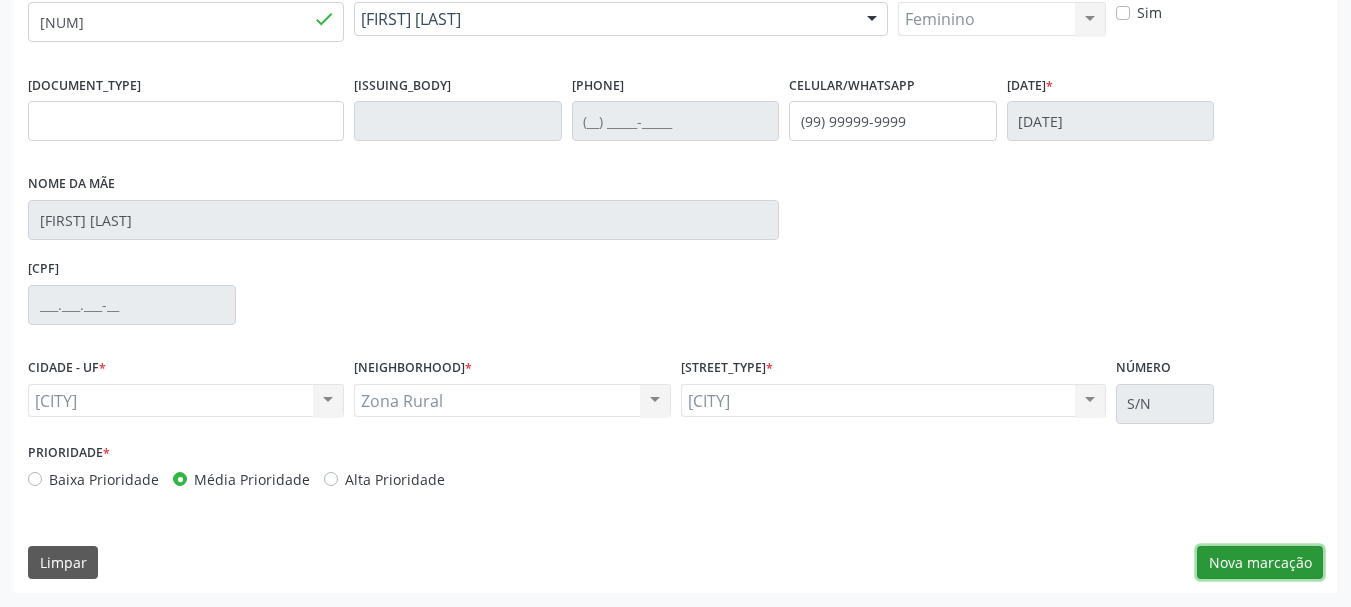 click on "Nova marcação" at bounding box center (1260, 563) 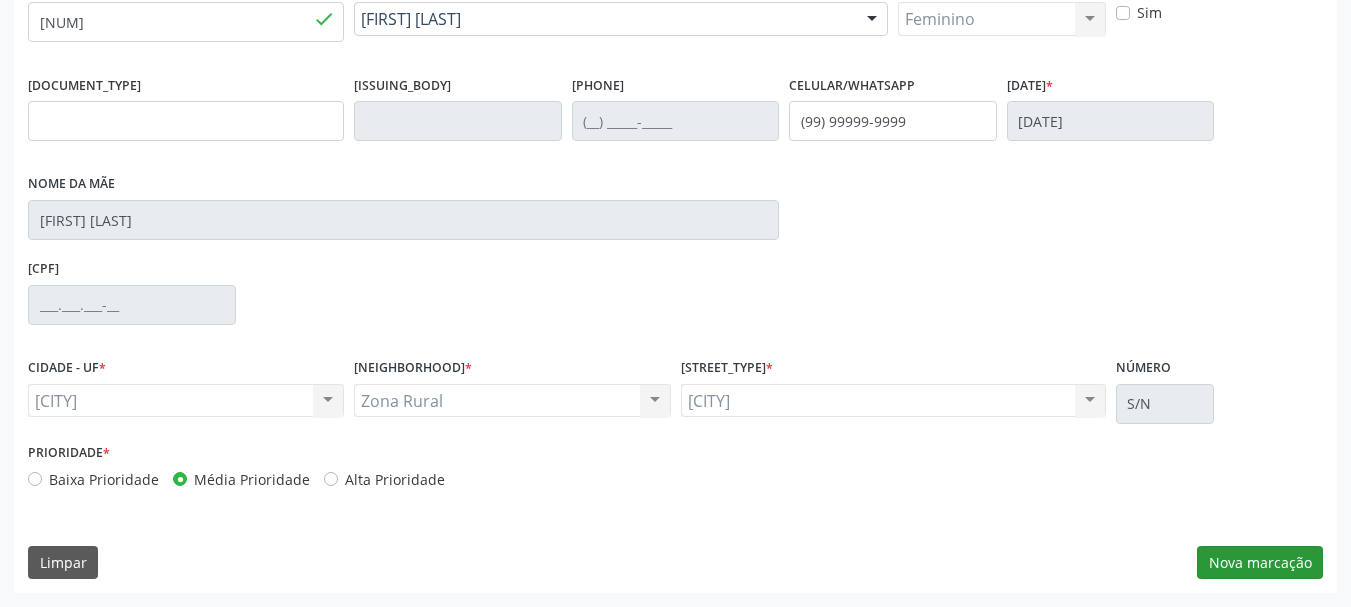 scroll, scrollTop: 299, scrollLeft: 0, axis: vertical 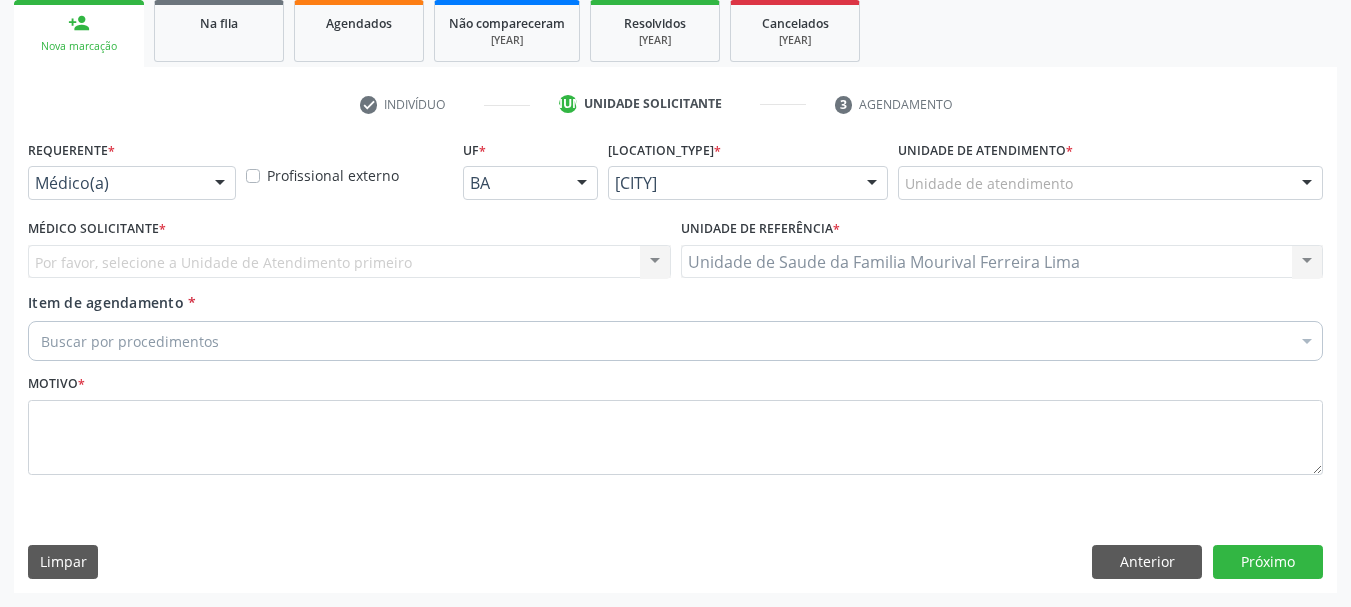 click on "Unidade de atendimento" at bounding box center [1110, 183] 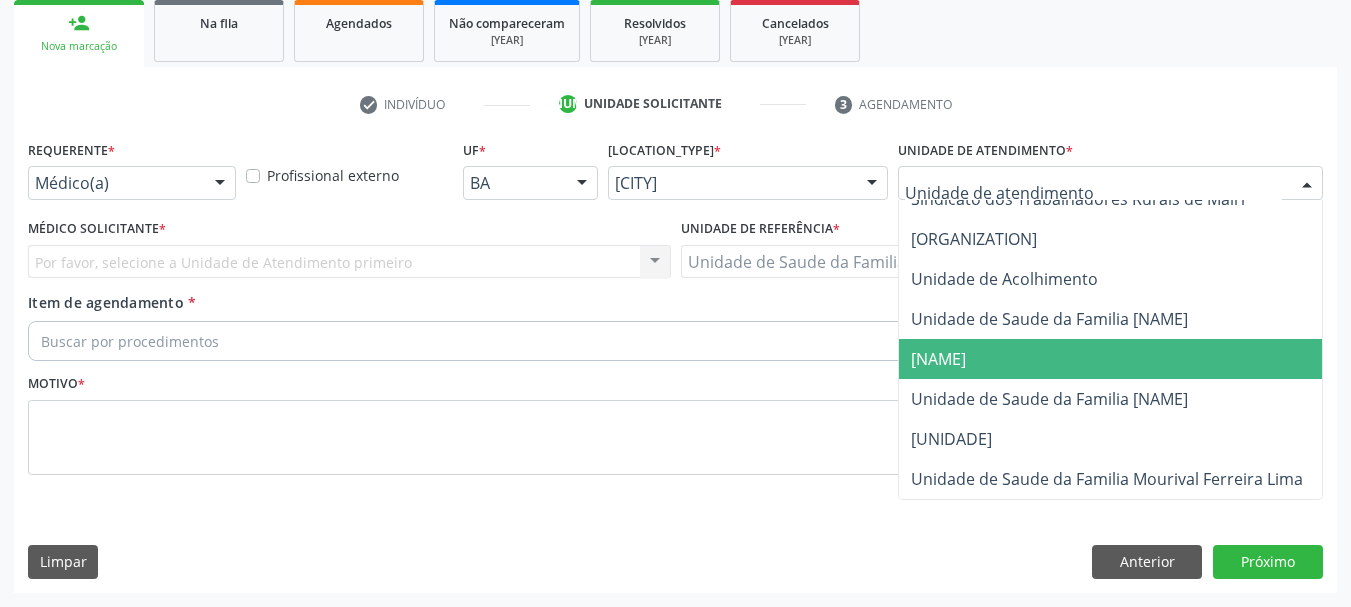 scroll, scrollTop: 1436, scrollLeft: 0, axis: vertical 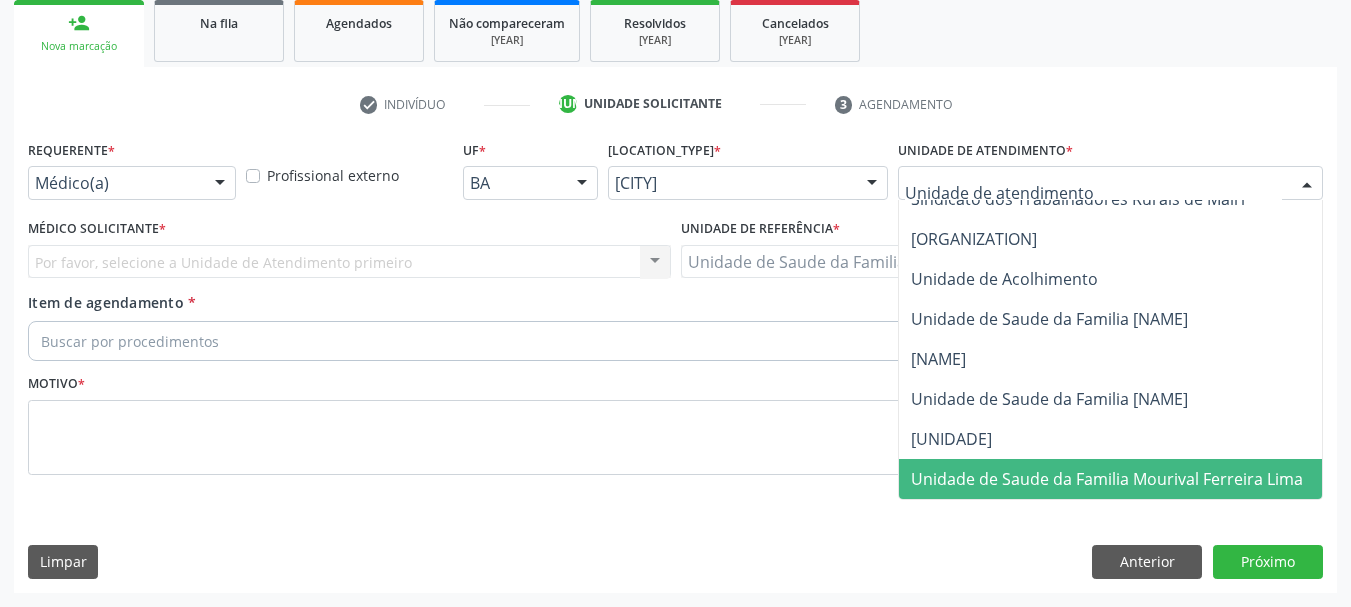 click on "Unidade de Saude da Familia Mourival Ferreira Lima" at bounding box center [1107, 479] 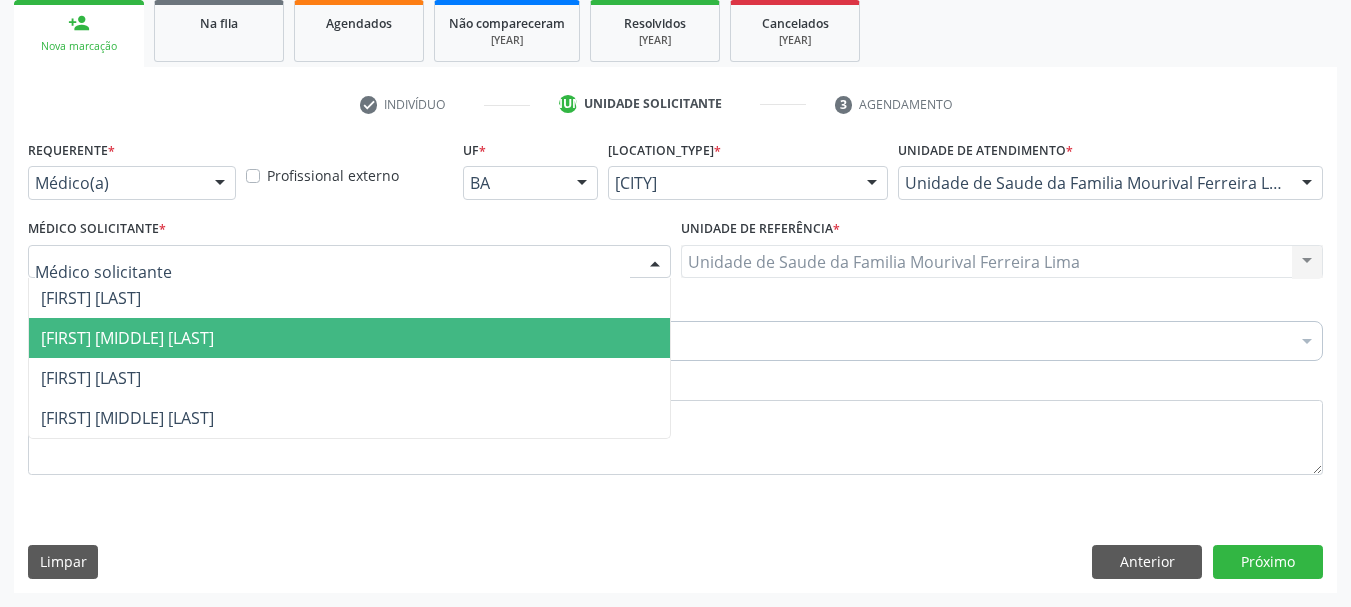 click on "[FIRST] [MIDDLE] [LAST]" at bounding box center (349, 338) 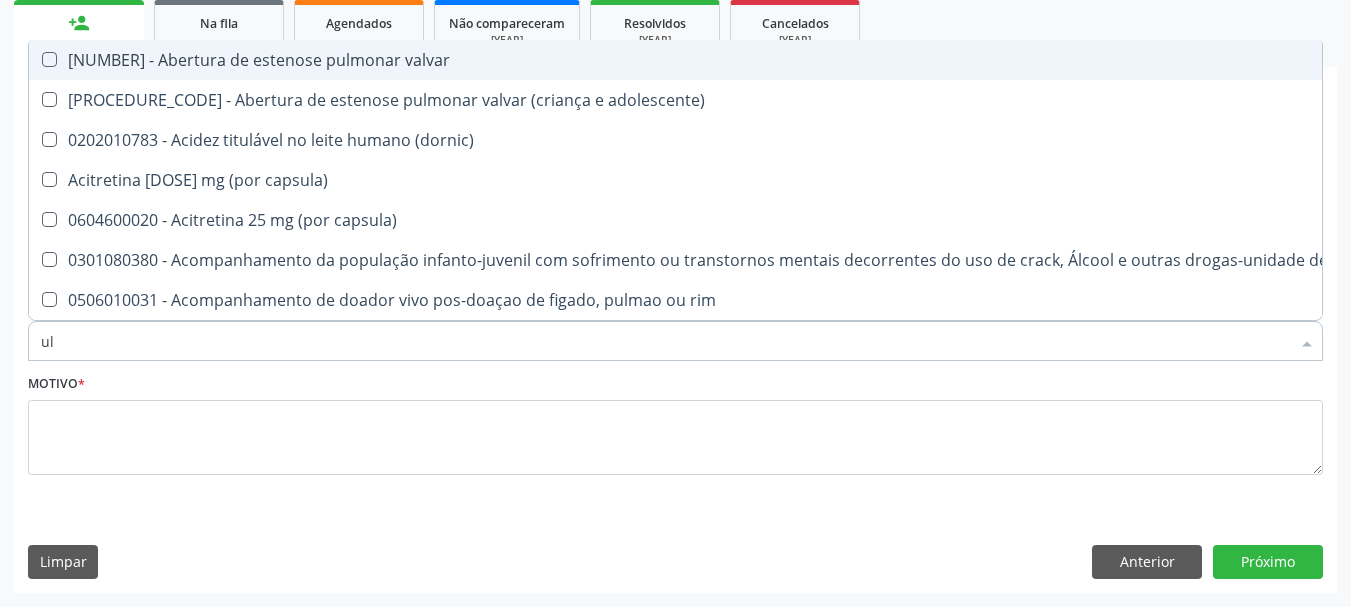 type on "[PROCEDURE_TYPE]" 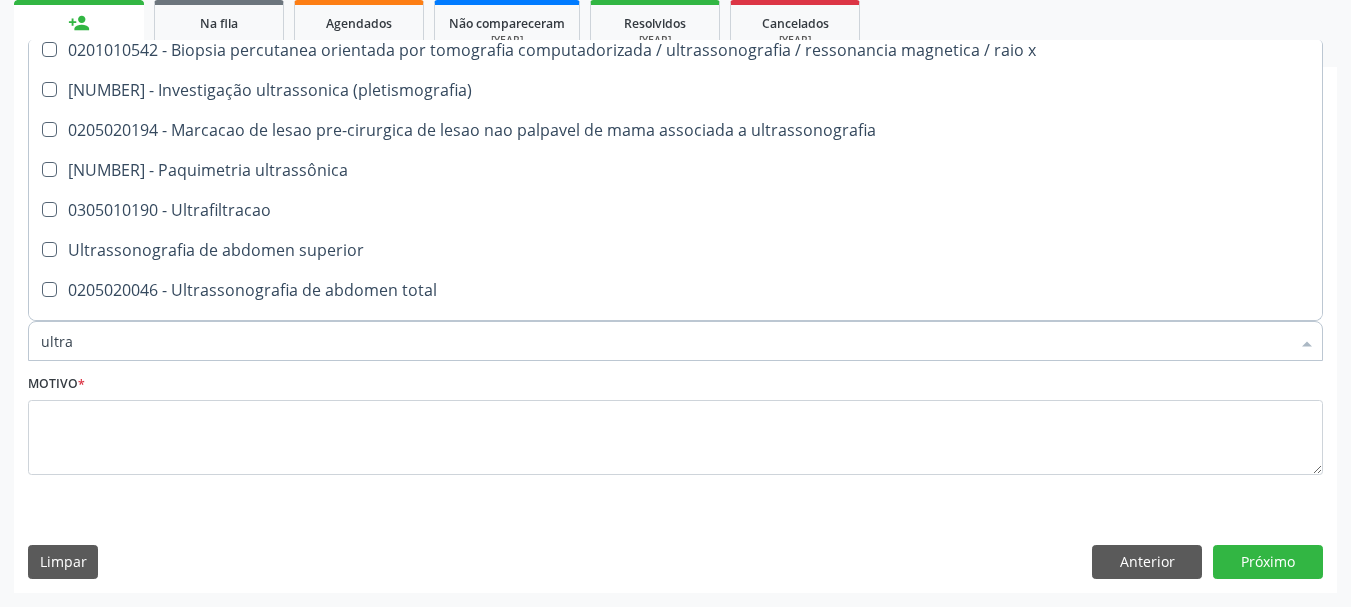 scroll, scrollTop: 0, scrollLeft: 0, axis: both 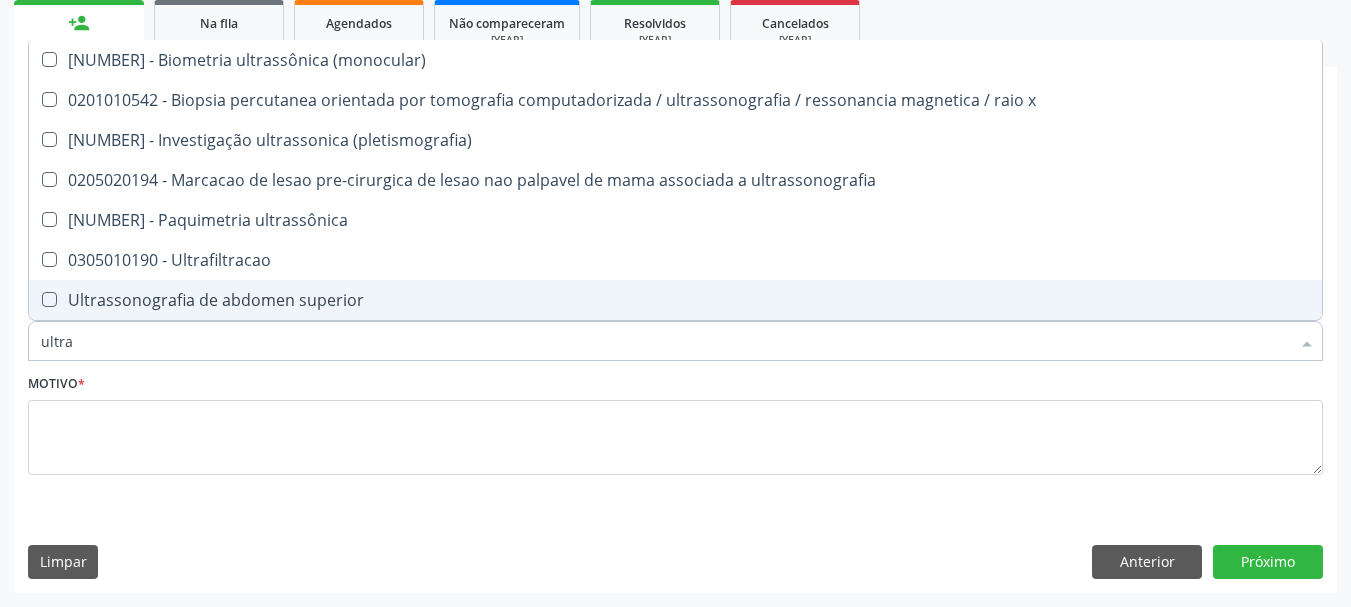 drag, startPoint x: 120, startPoint y: 337, endPoint x: 0, endPoint y: 345, distance: 120.26637 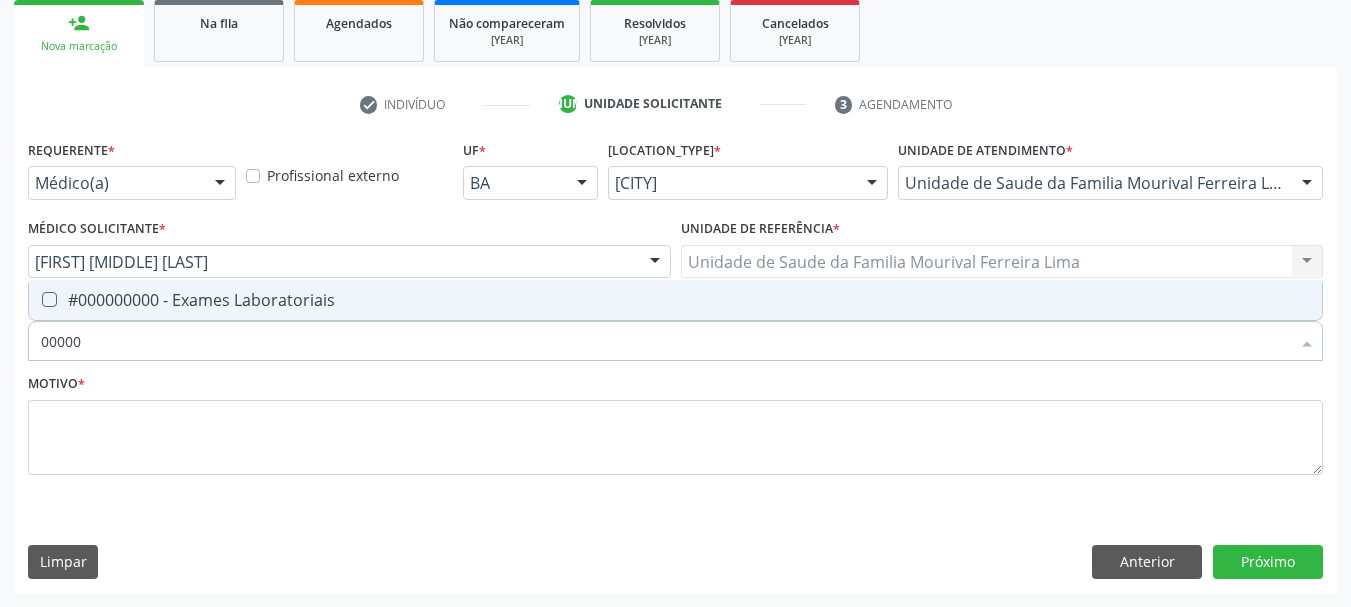 click on "#000000000 - Exames Laboratoriais" at bounding box center (675, 300) 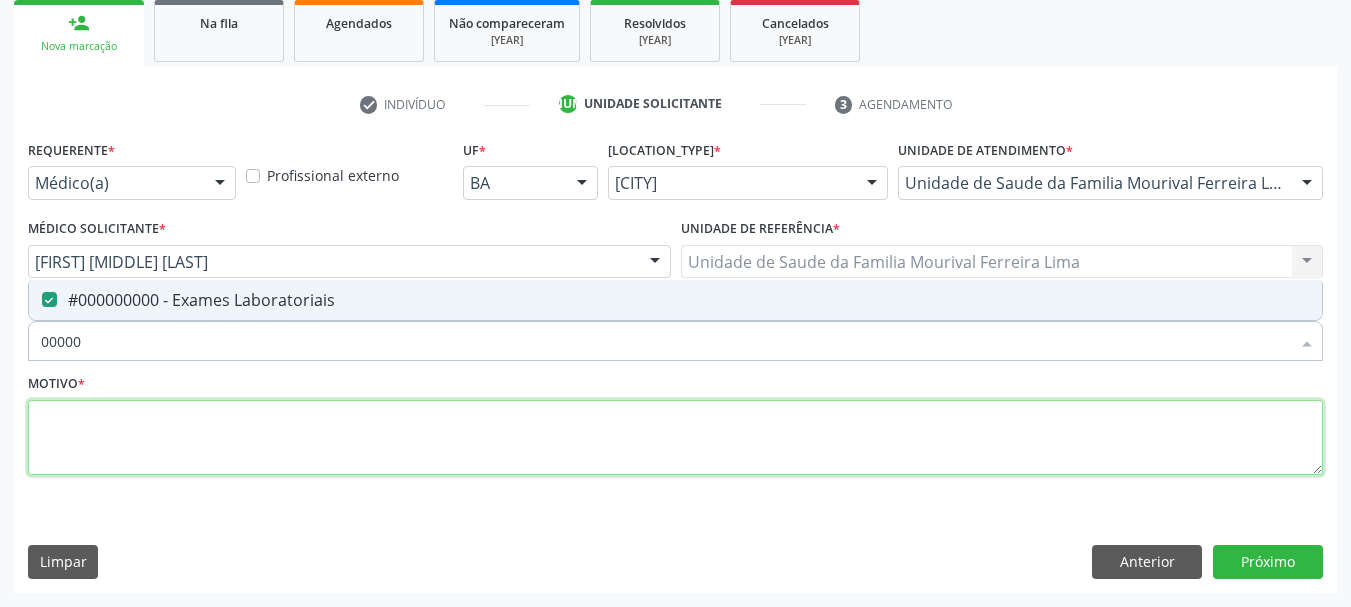 click at bounding box center (675, 438) 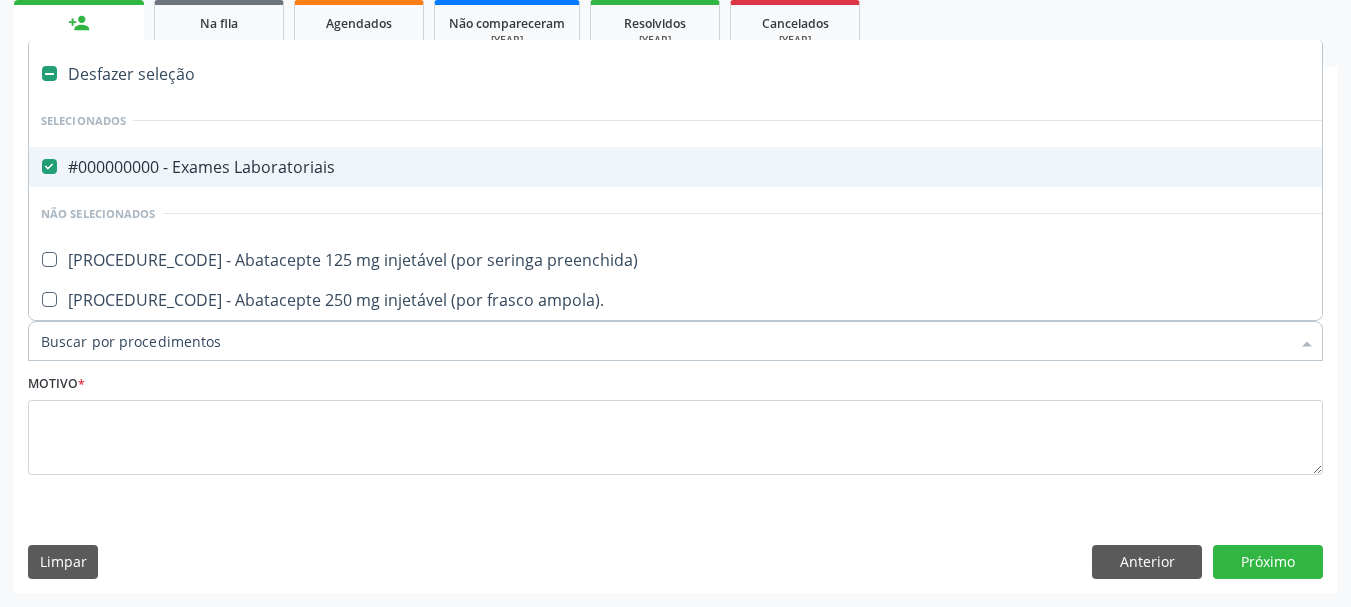 click on "Item de agendamento
*" at bounding box center (665, 341) 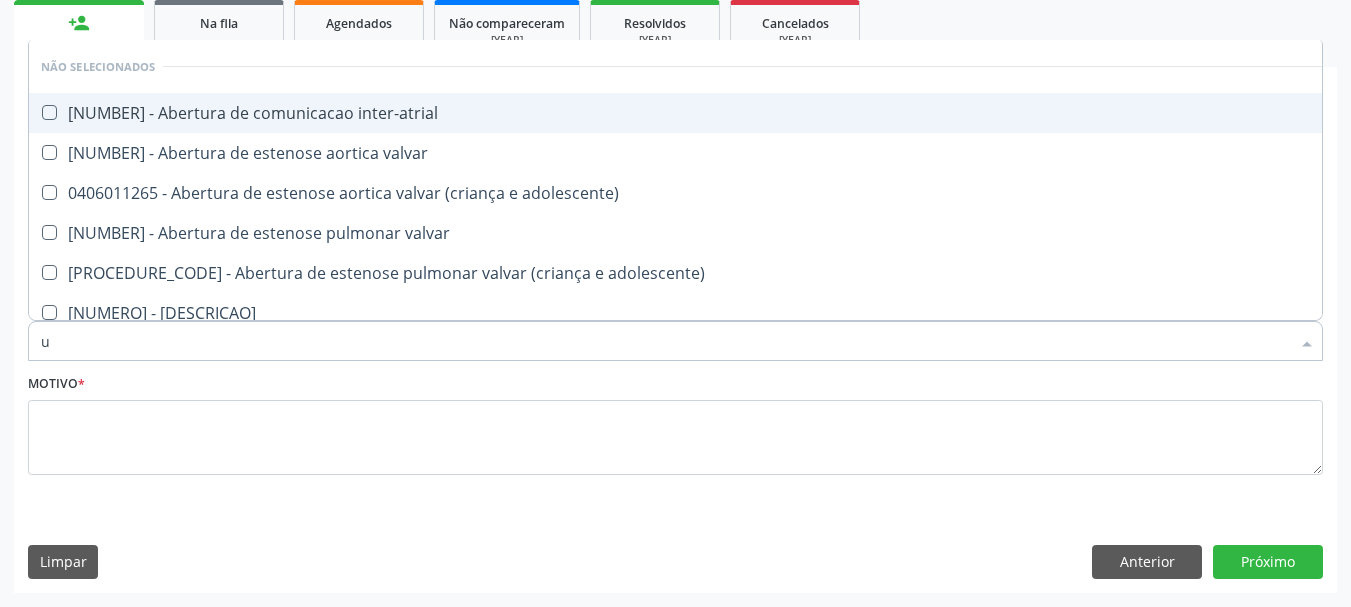type on "ul" 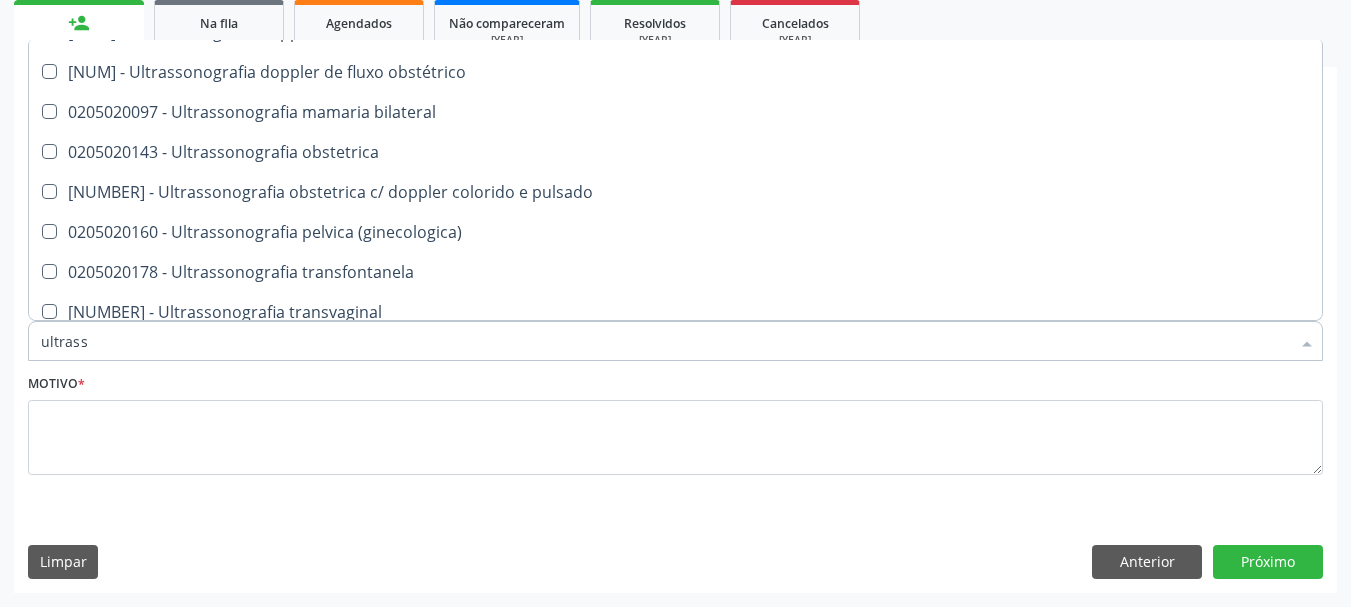 scroll, scrollTop: 693, scrollLeft: 0, axis: vertical 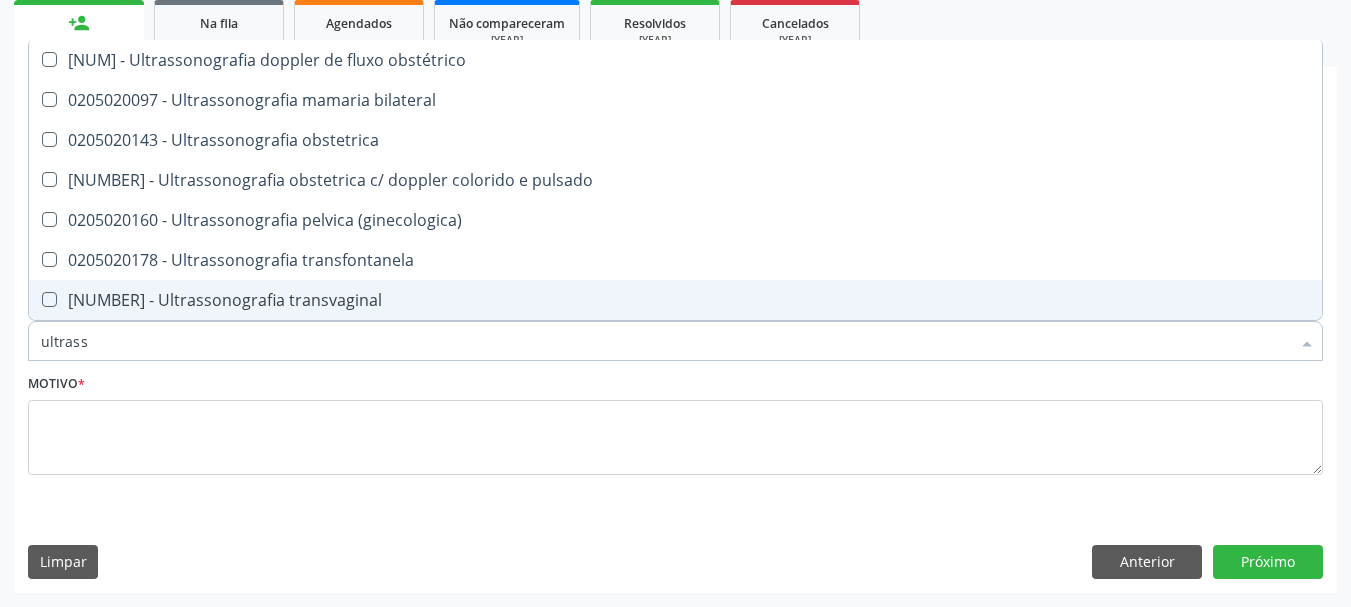 click on "[NUMBER] - Ultrassonografia transvaginal" at bounding box center (675, 300) 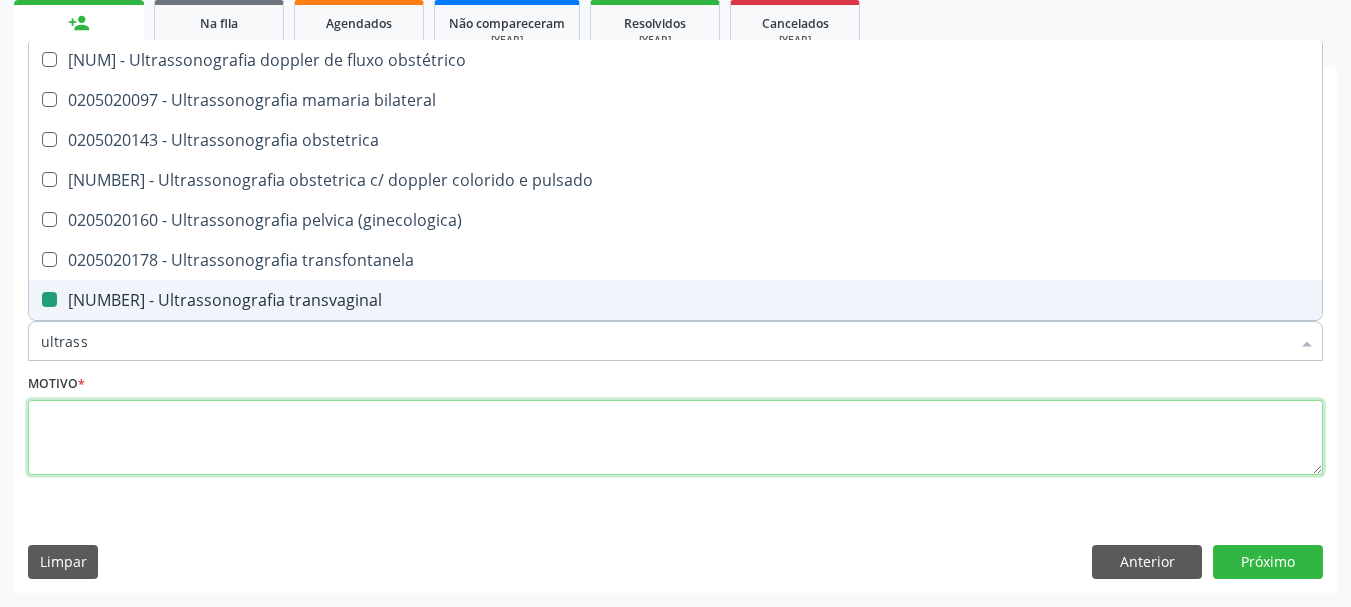 click at bounding box center [675, 438] 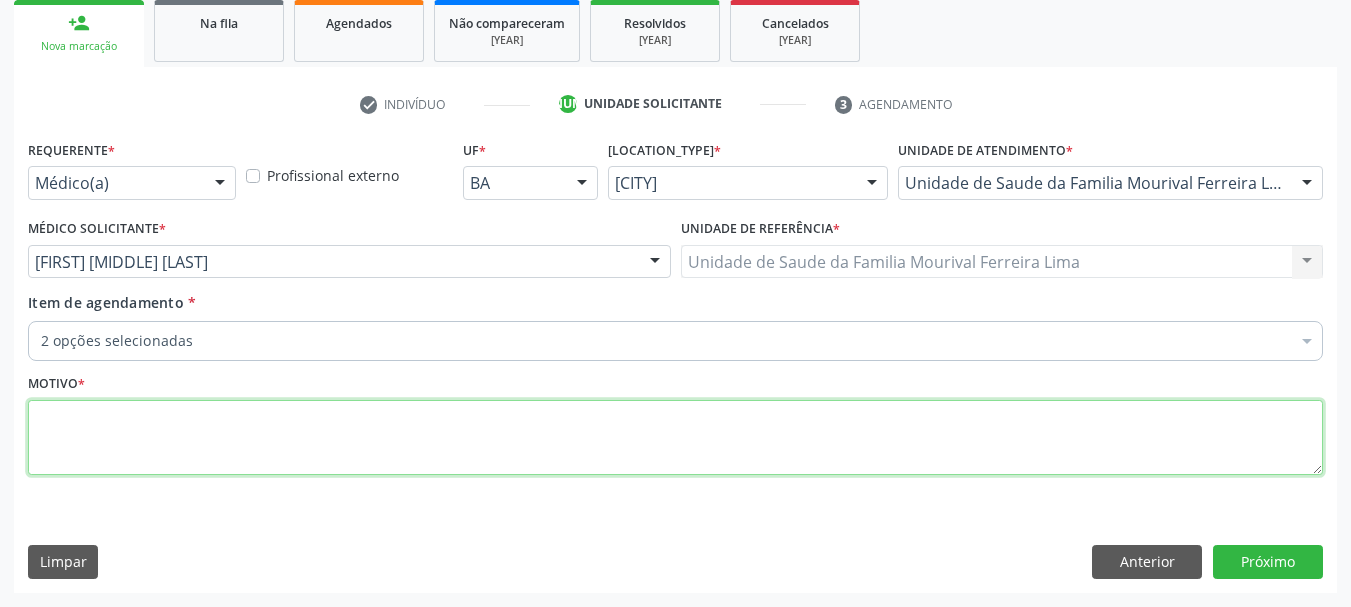 scroll, scrollTop: 0, scrollLeft: 0, axis: both 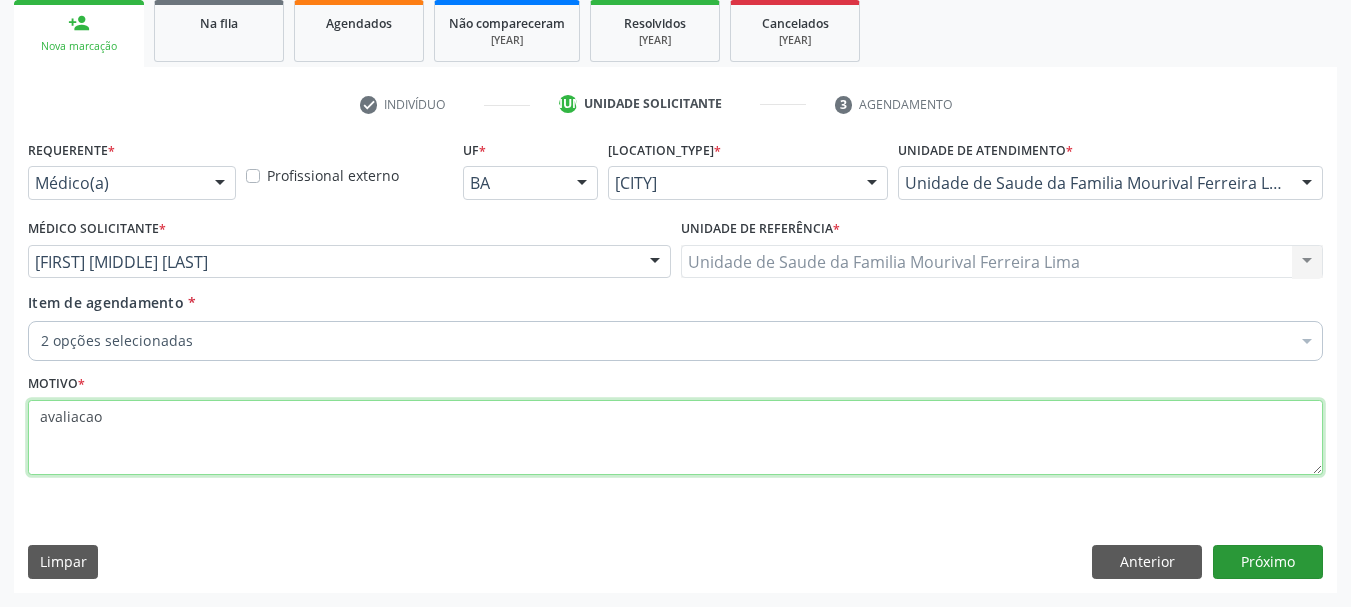 type on "avaliacao" 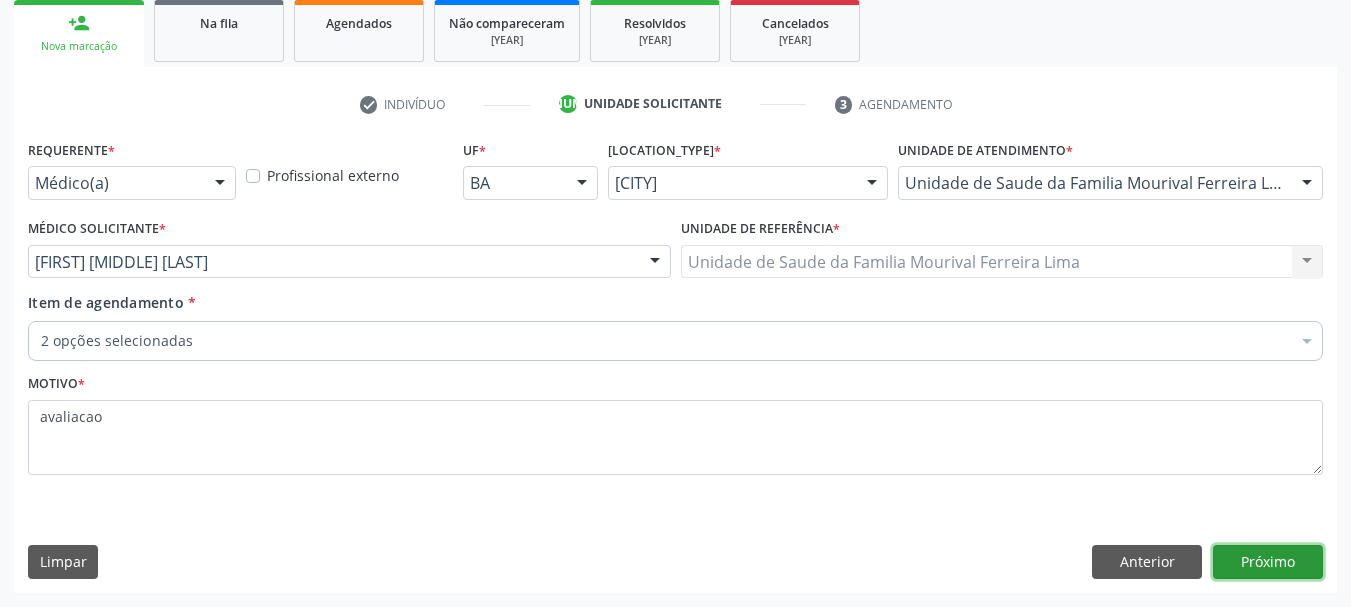 click on "Próximo" at bounding box center [1268, 562] 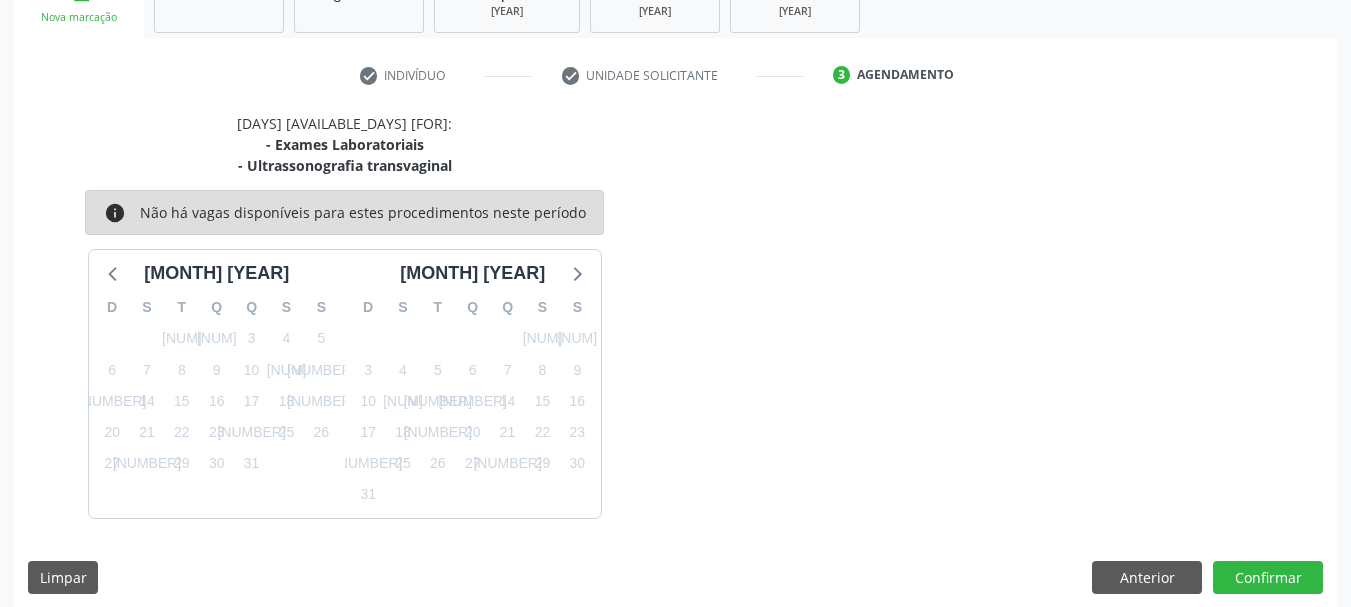 scroll, scrollTop: 343, scrollLeft: 0, axis: vertical 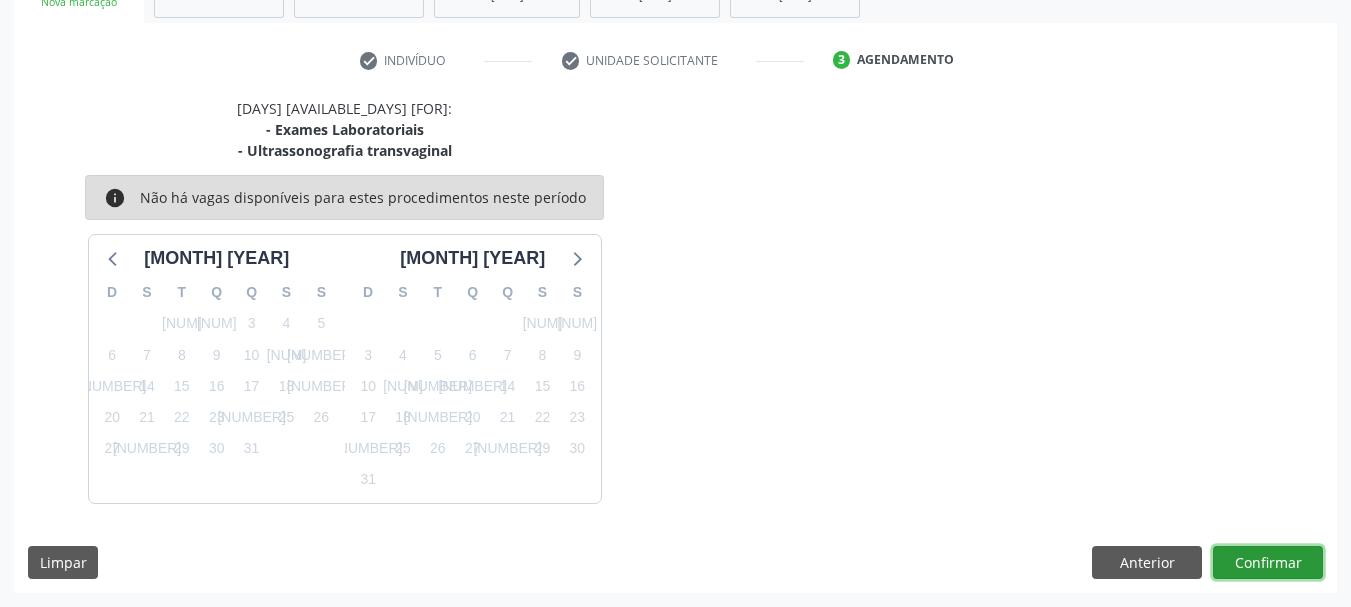 click on "Confirmar" at bounding box center (1268, 563) 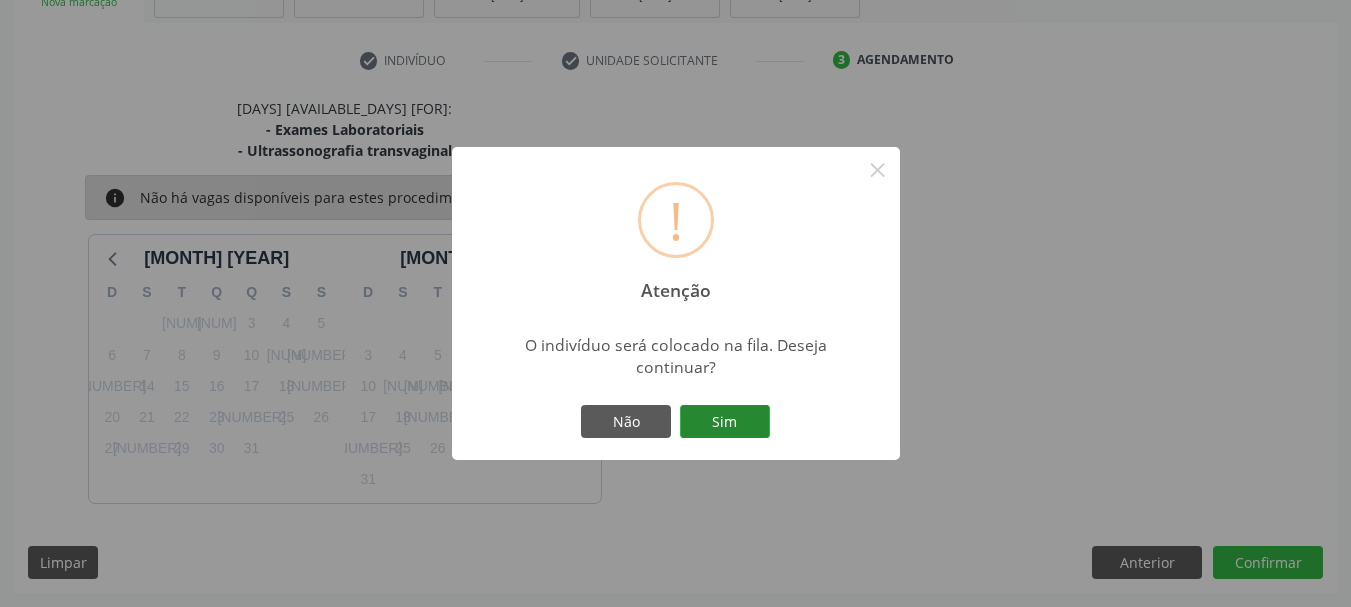 click on "Sim" at bounding box center [725, 422] 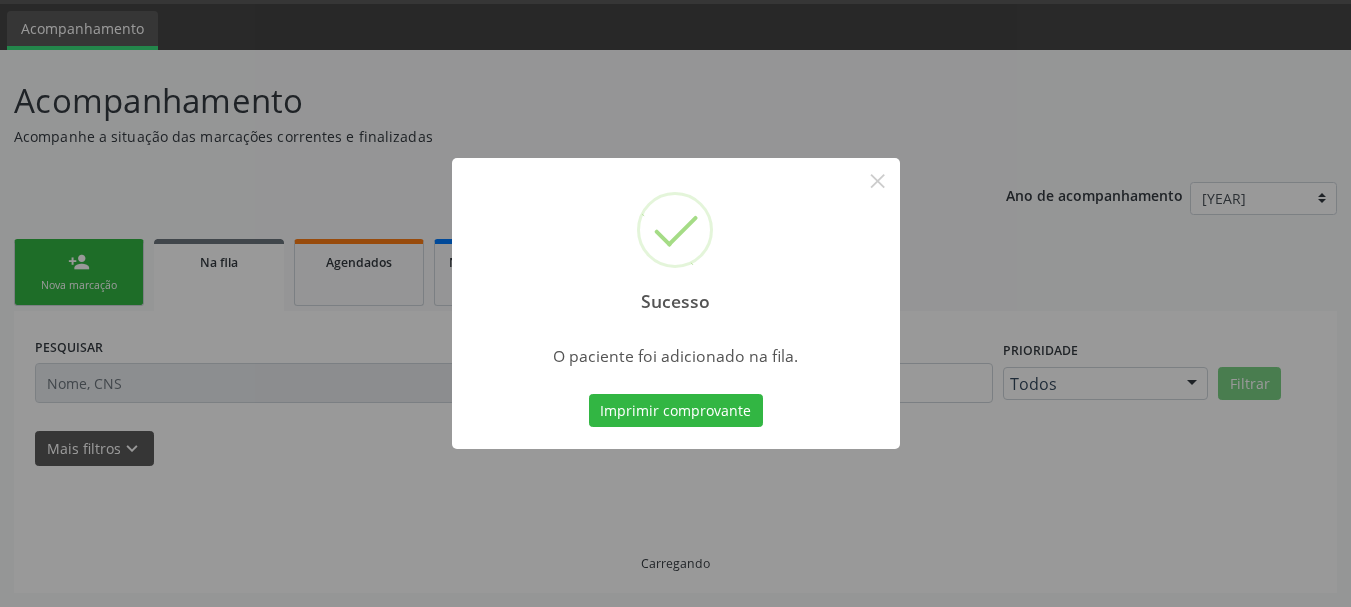scroll, scrollTop: 60, scrollLeft: 0, axis: vertical 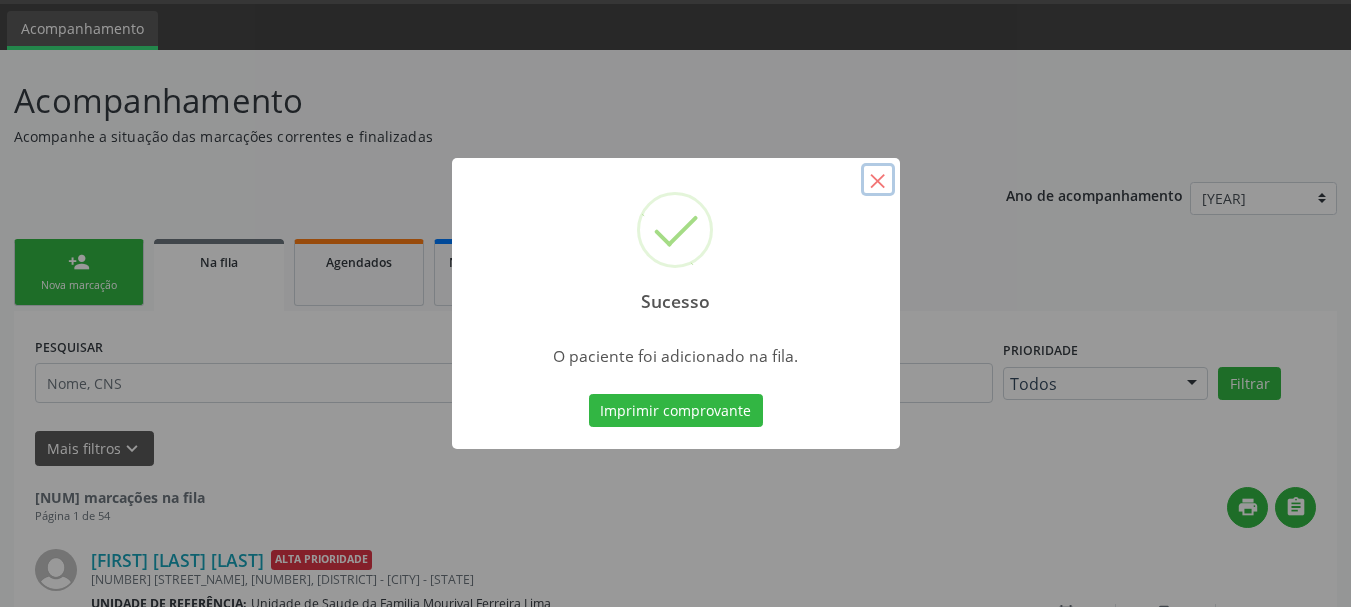 click on "×" at bounding box center [878, 180] 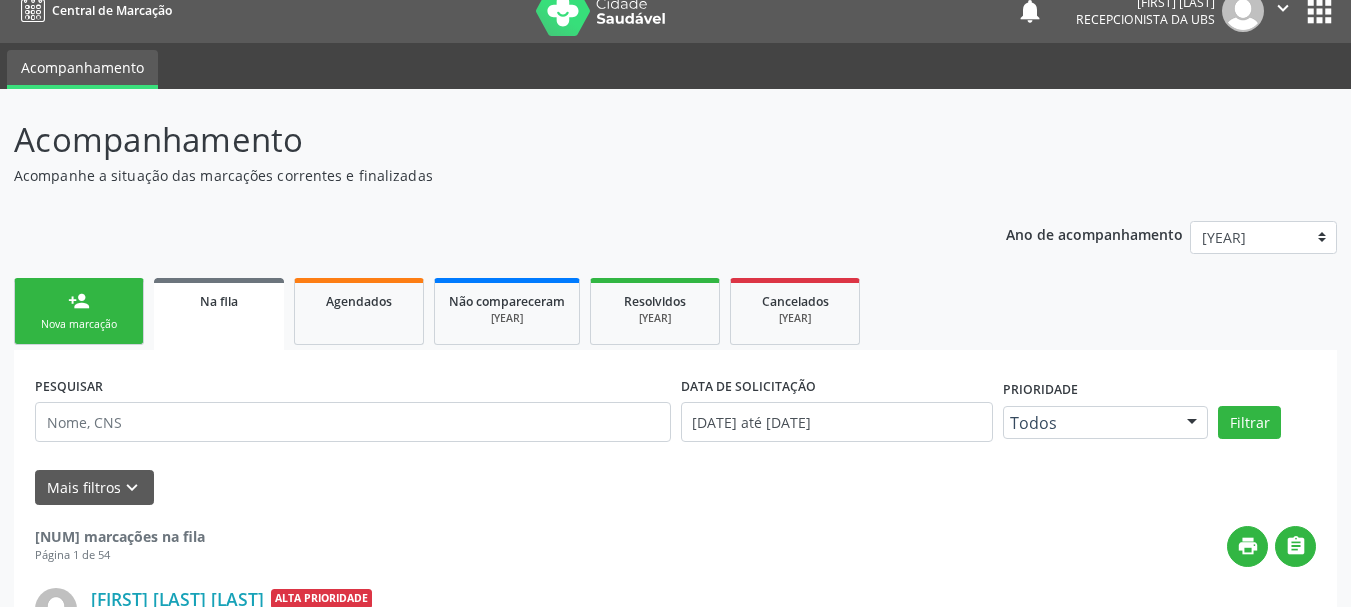 scroll, scrollTop: 0, scrollLeft: 0, axis: both 